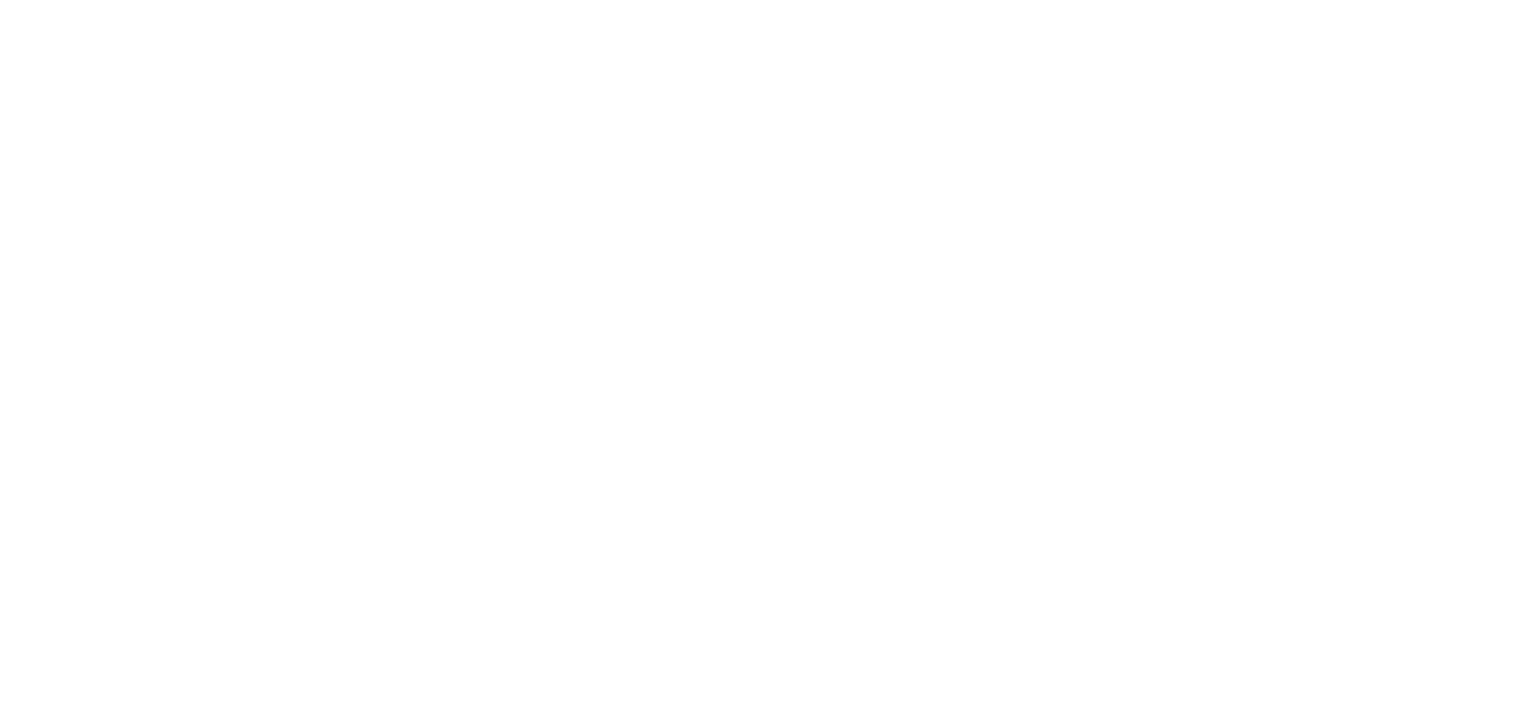 scroll, scrollTop: 0, scrollLeft: 0, axis: both 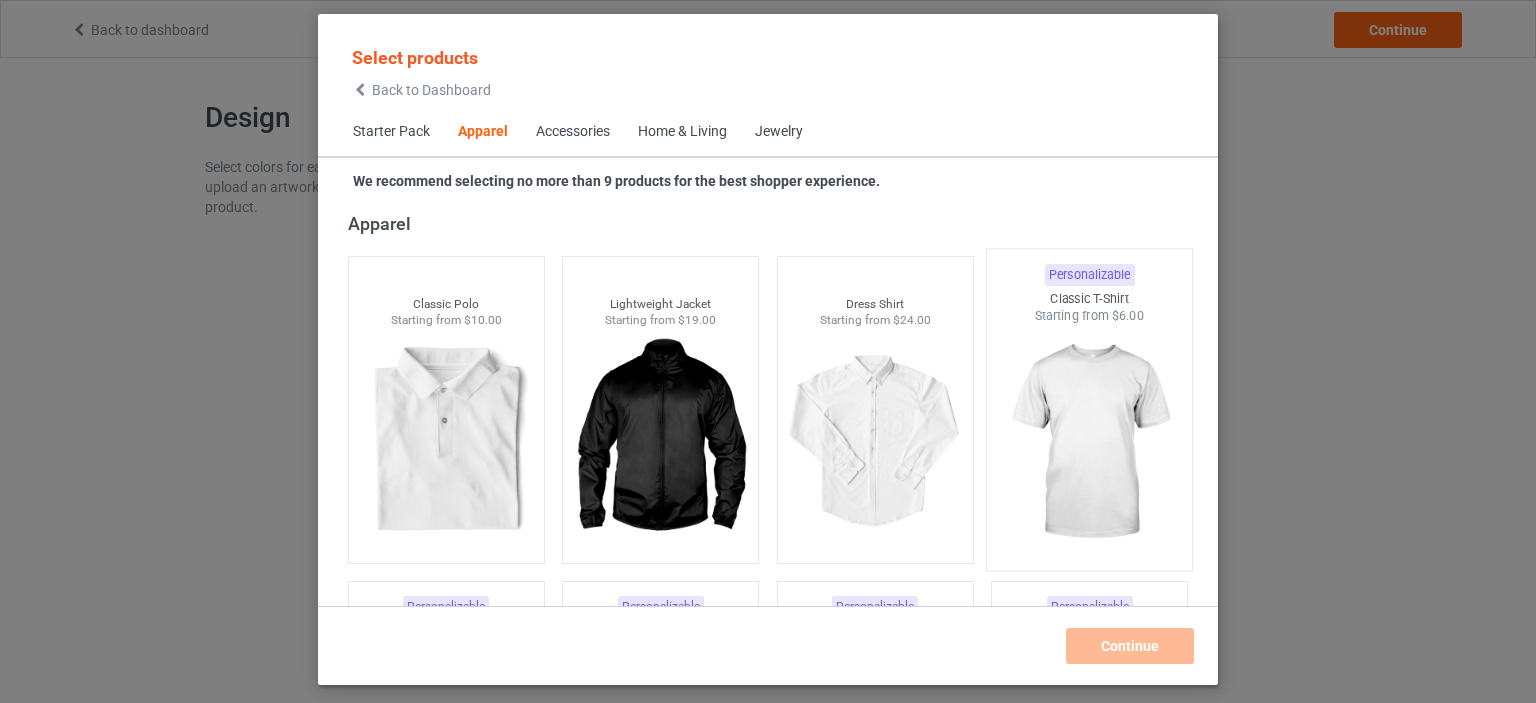 click at bounding box center (1090, 442) 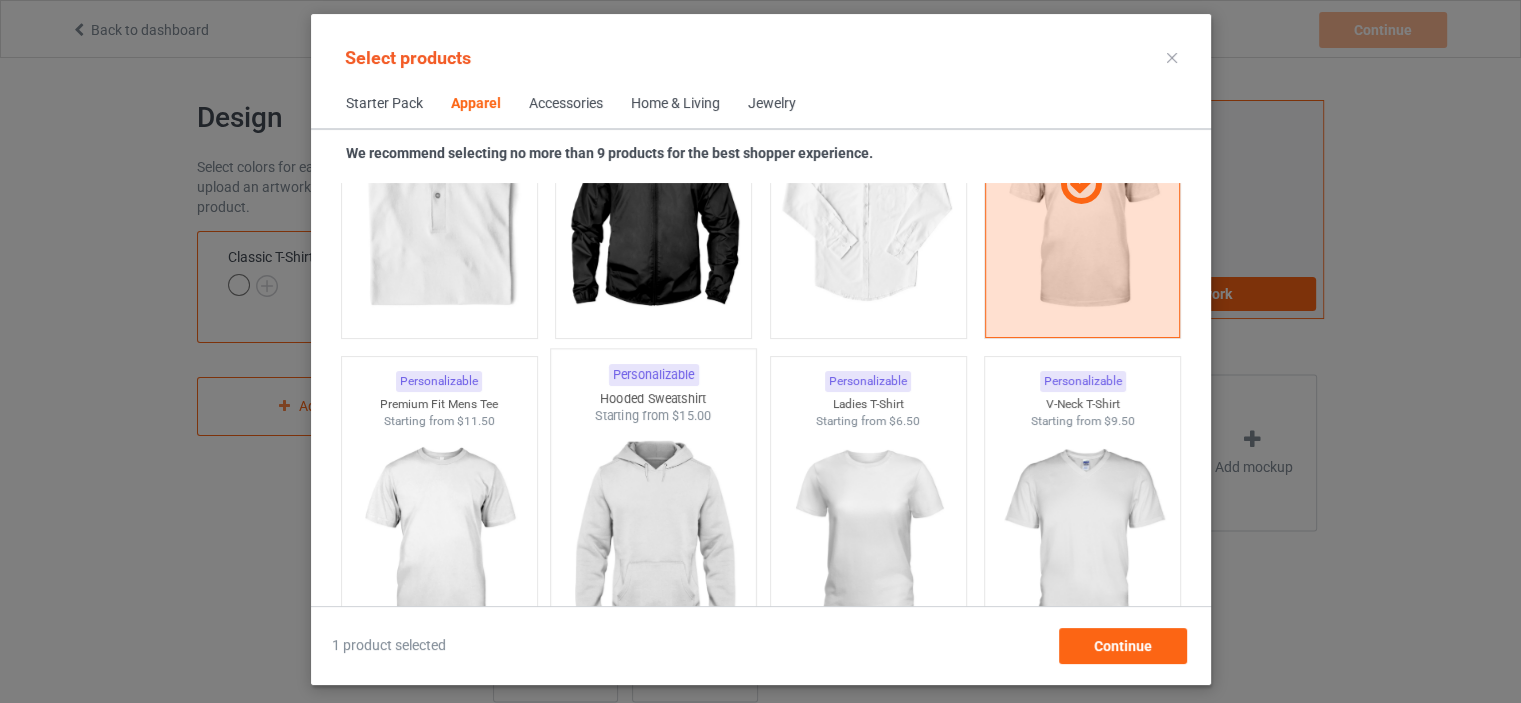 scroll, scrollTop: 944, scrollLeft: 0, axis: vertical 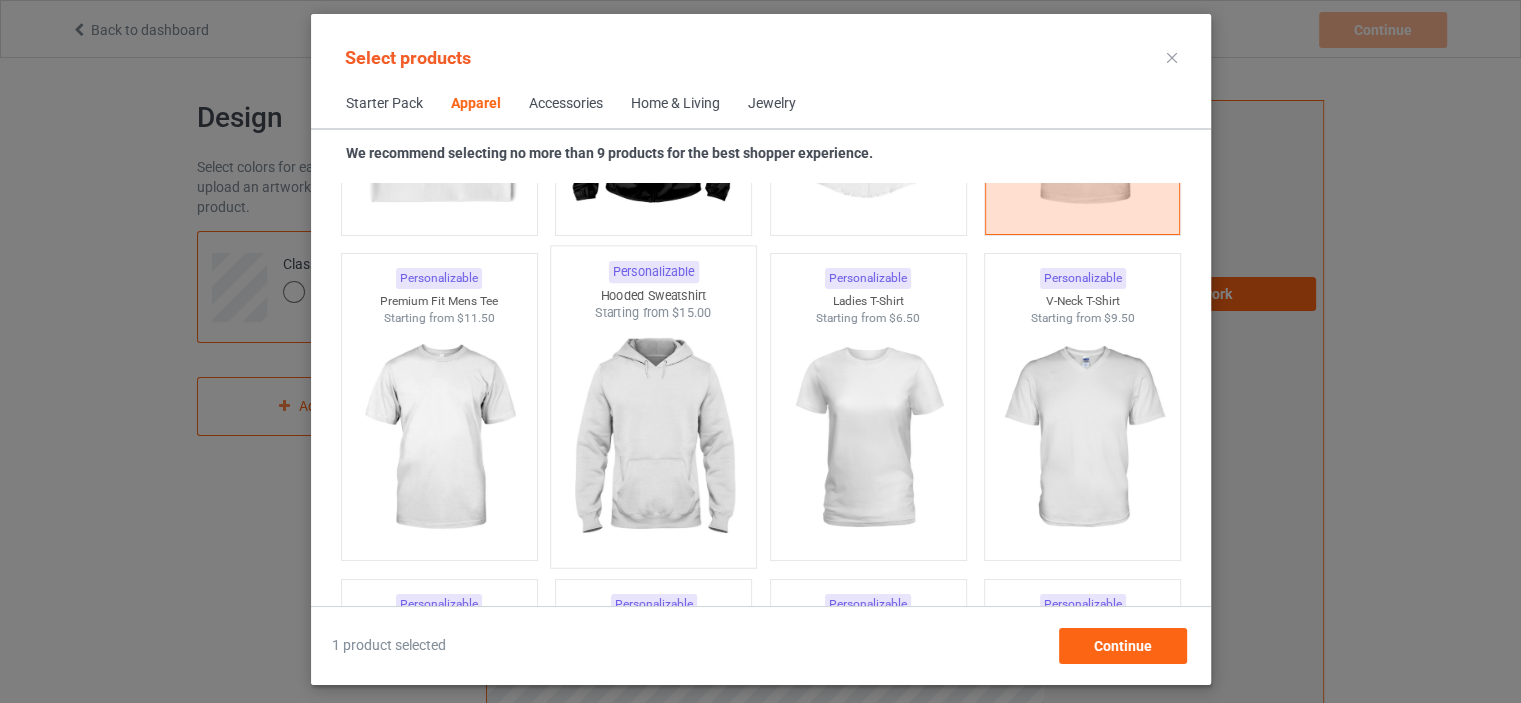 click at bounding box center (653, 439) 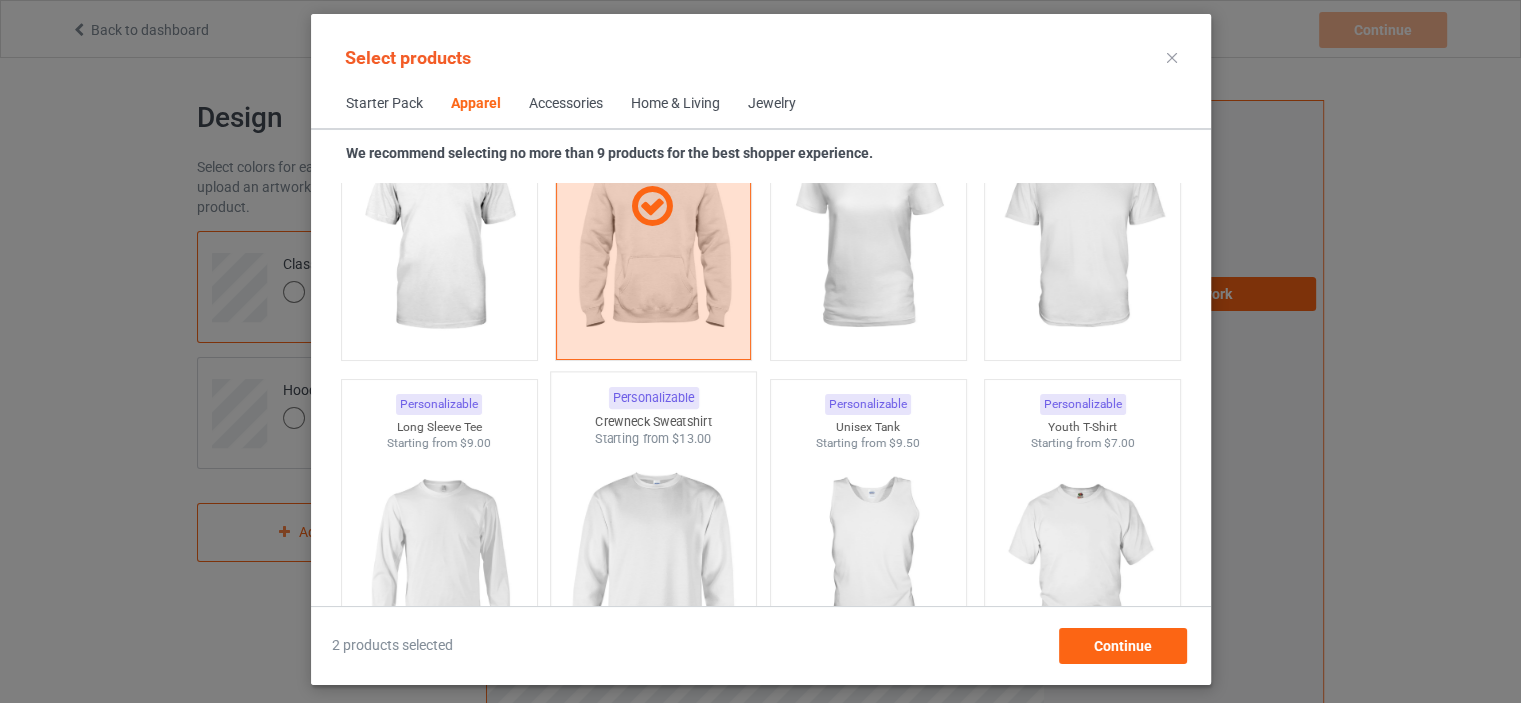 scroll, scrollTop: 1344, scrollLeft: 0, axis: vertical 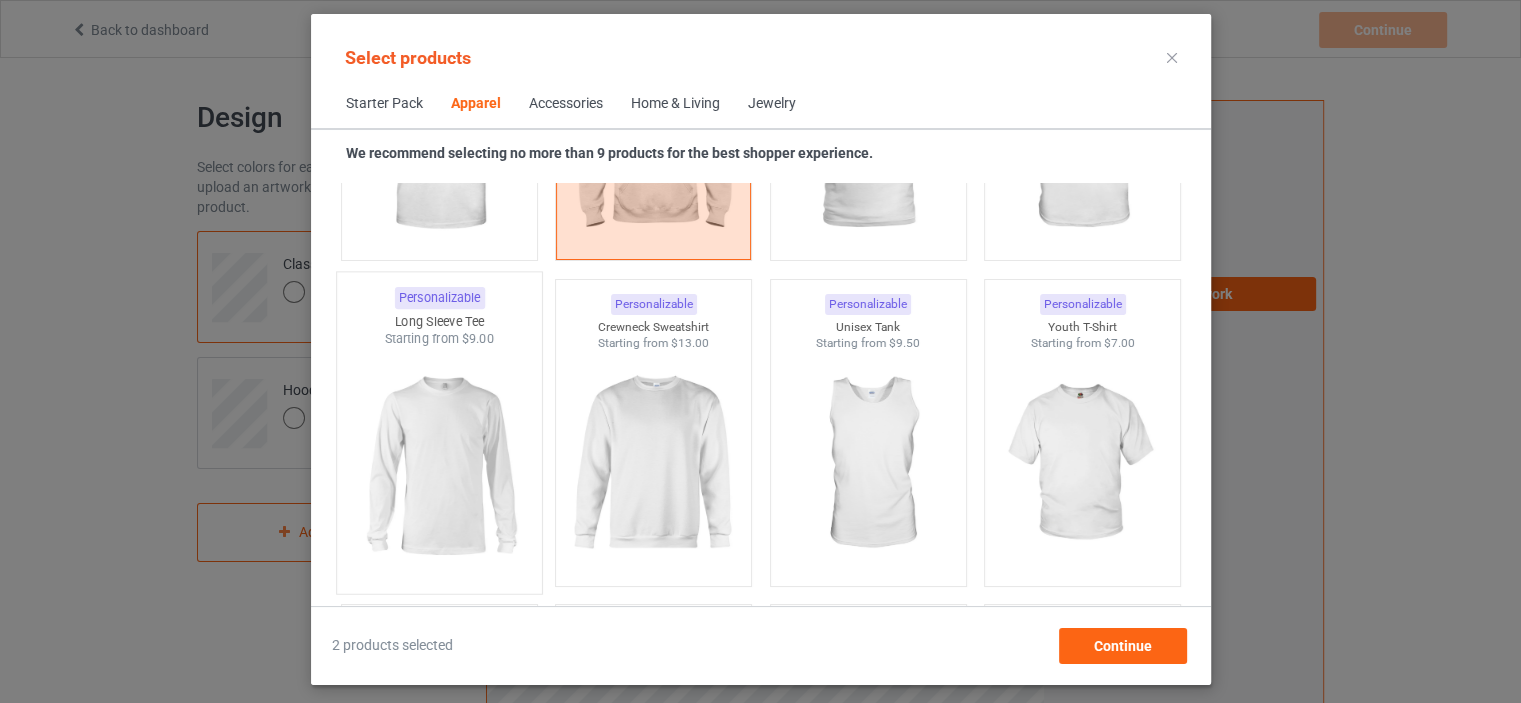 click at bounding box center [439, 465] 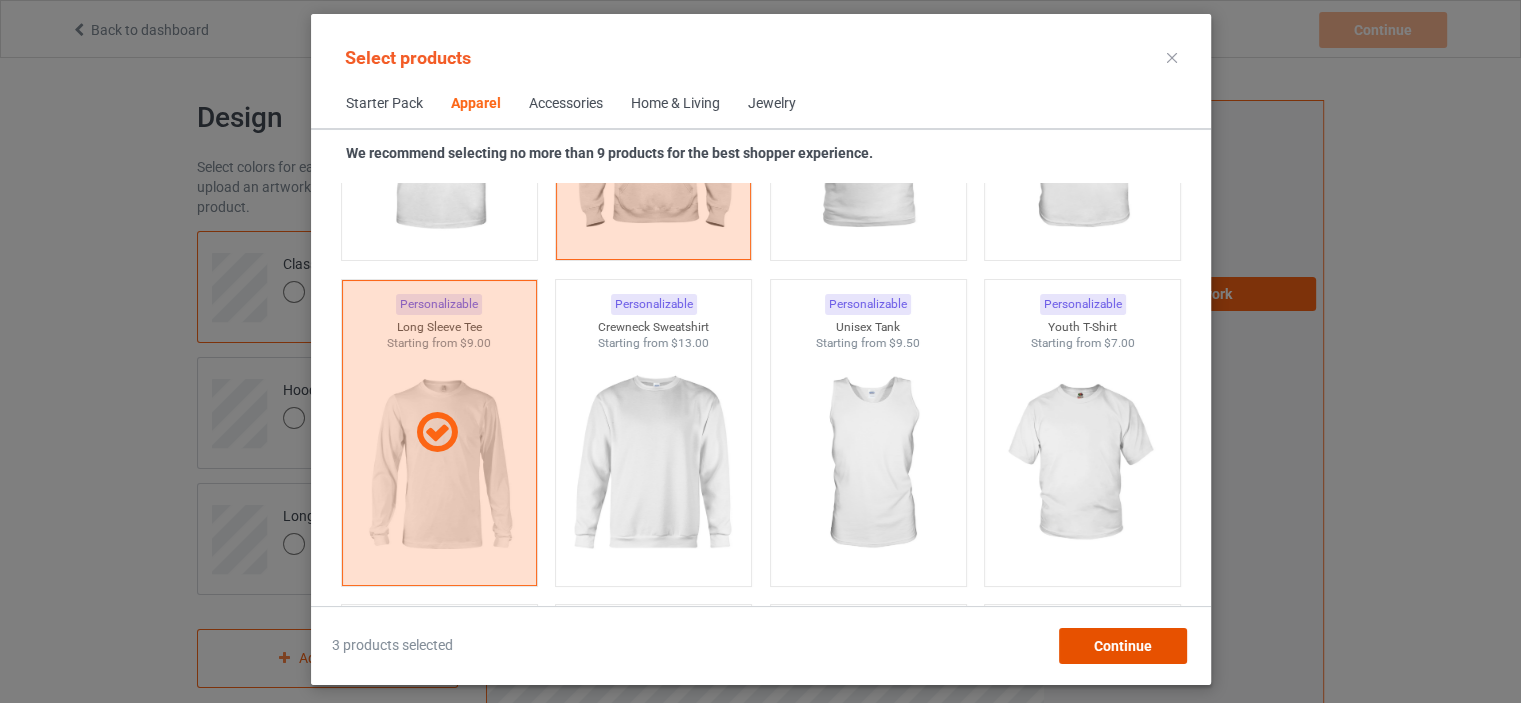 click on "Continue" at bounding box center (1122, 646) 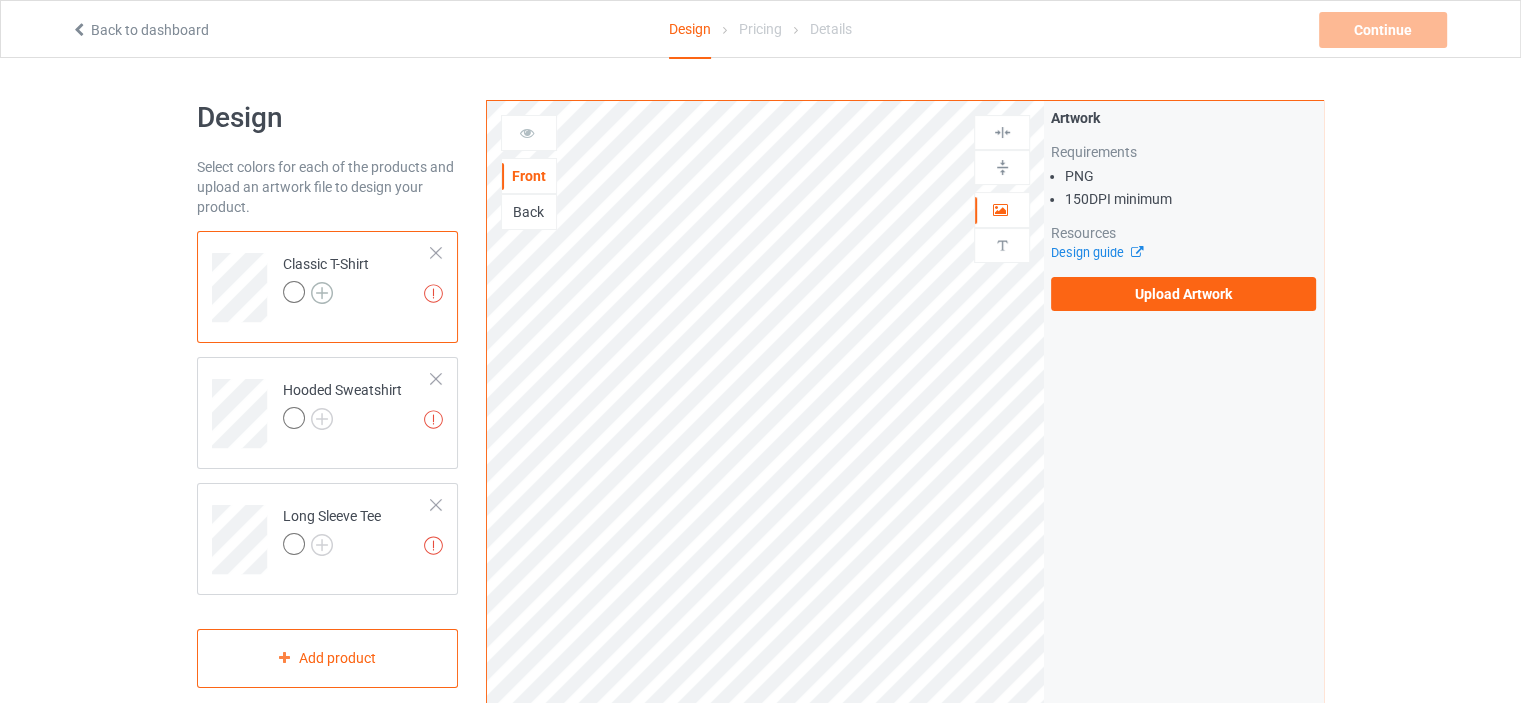 click at bounding box center [322, 293] 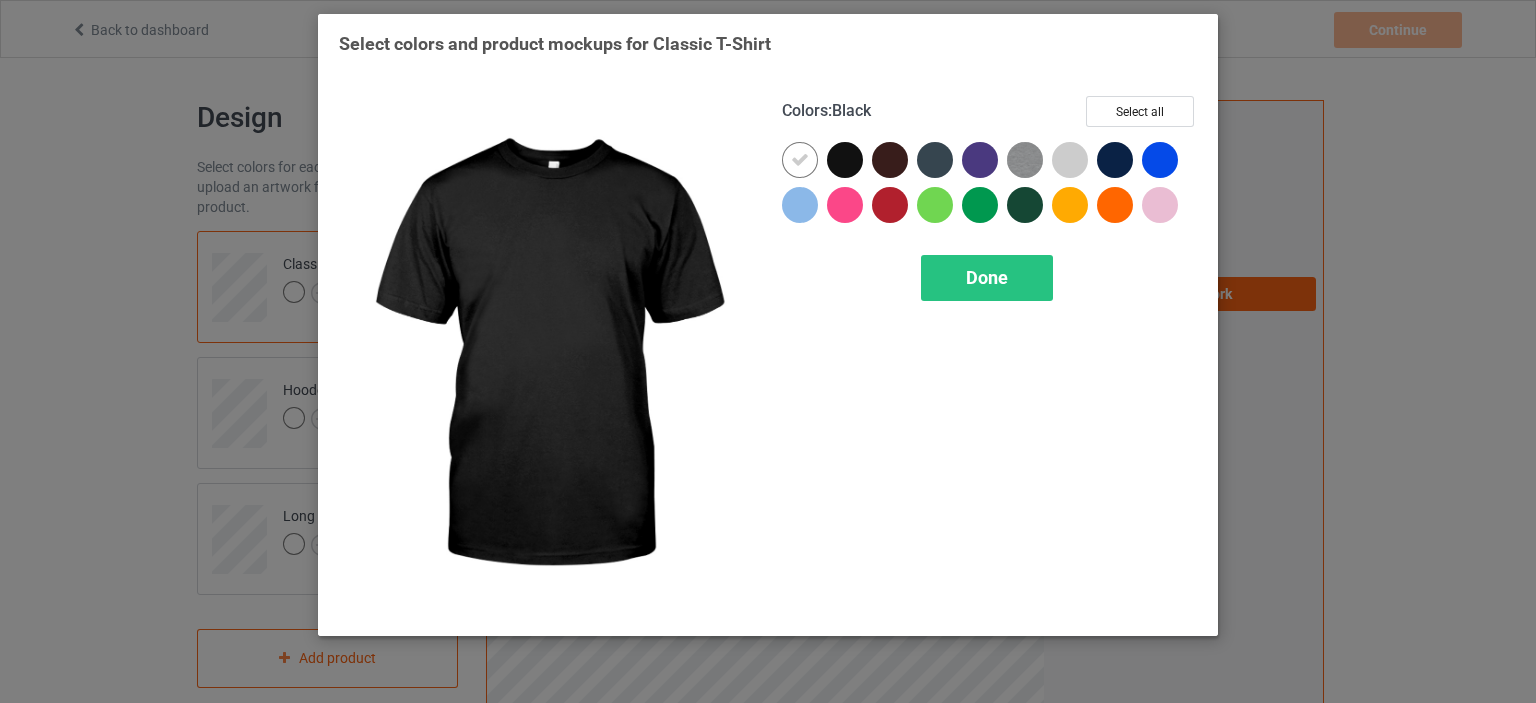 click at bounding box center [845, 160] 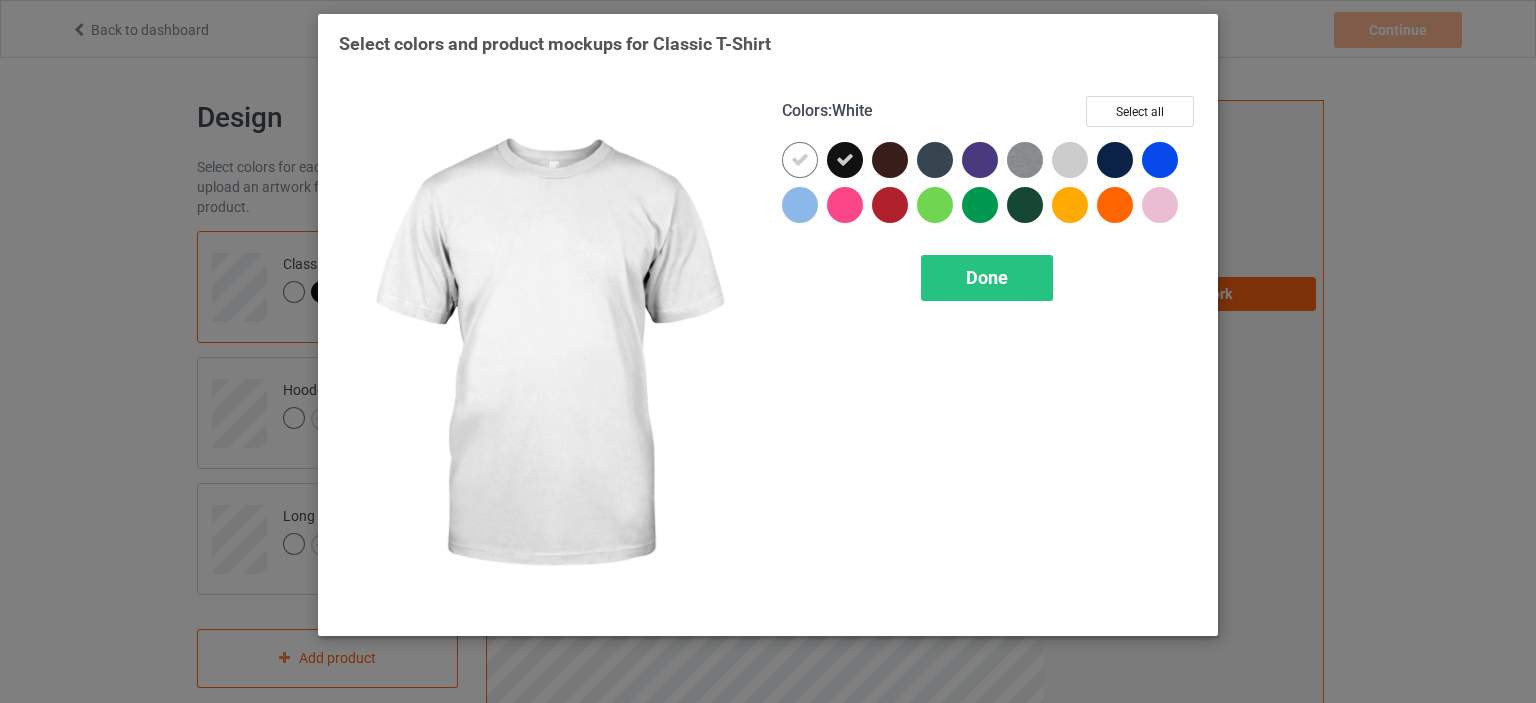 click at bounding box center [800, 160] 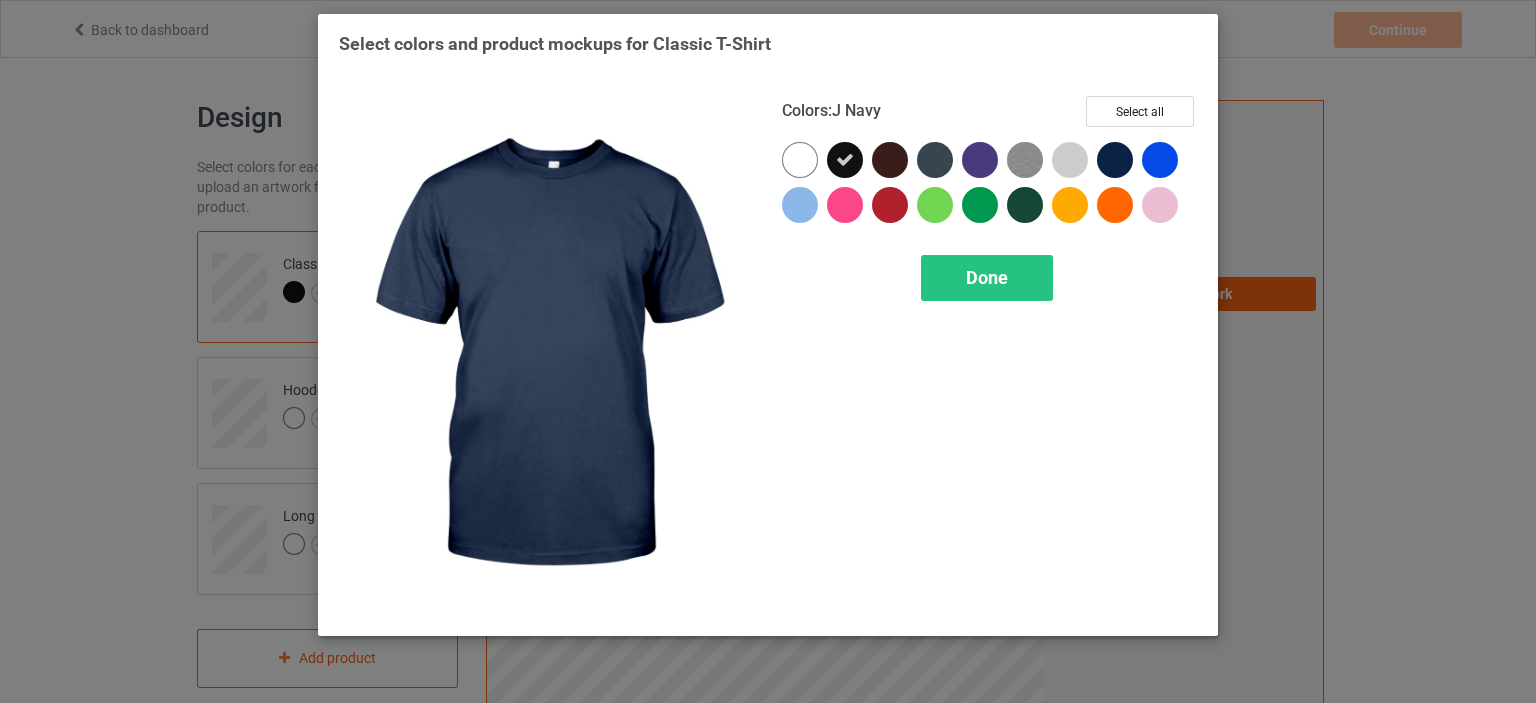 click at bounding box center [1115, 160] 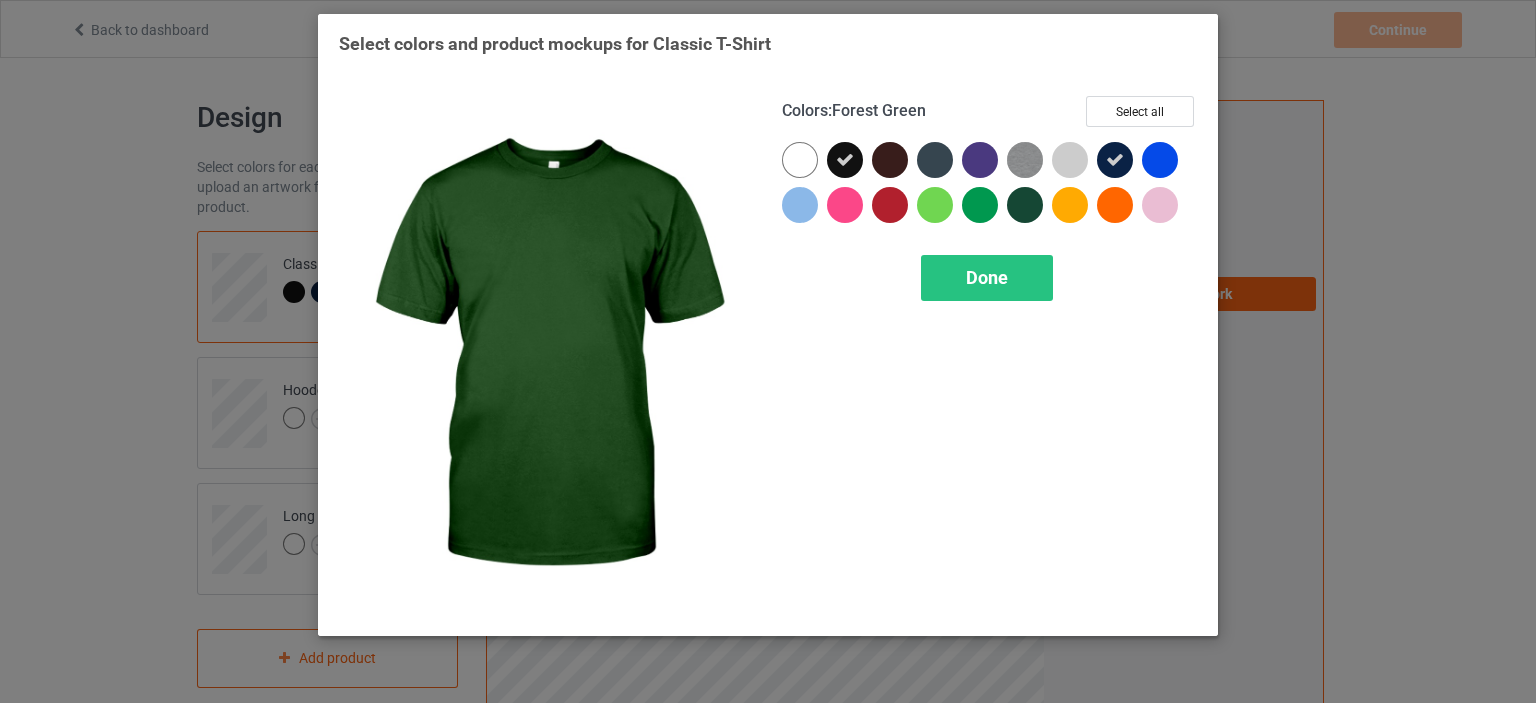 click at bounding box center [1025, 205] 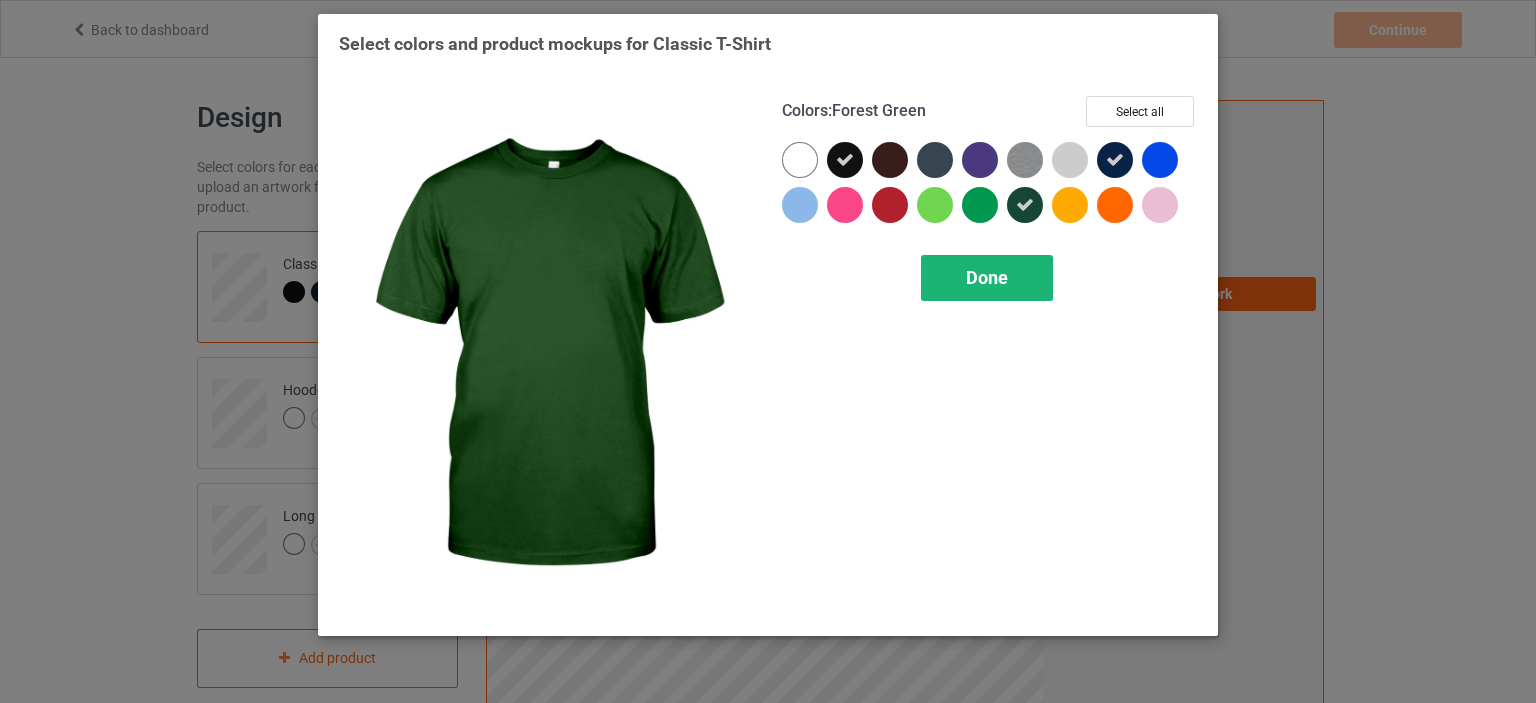 click on "Done" at bounding box center [987, 277] 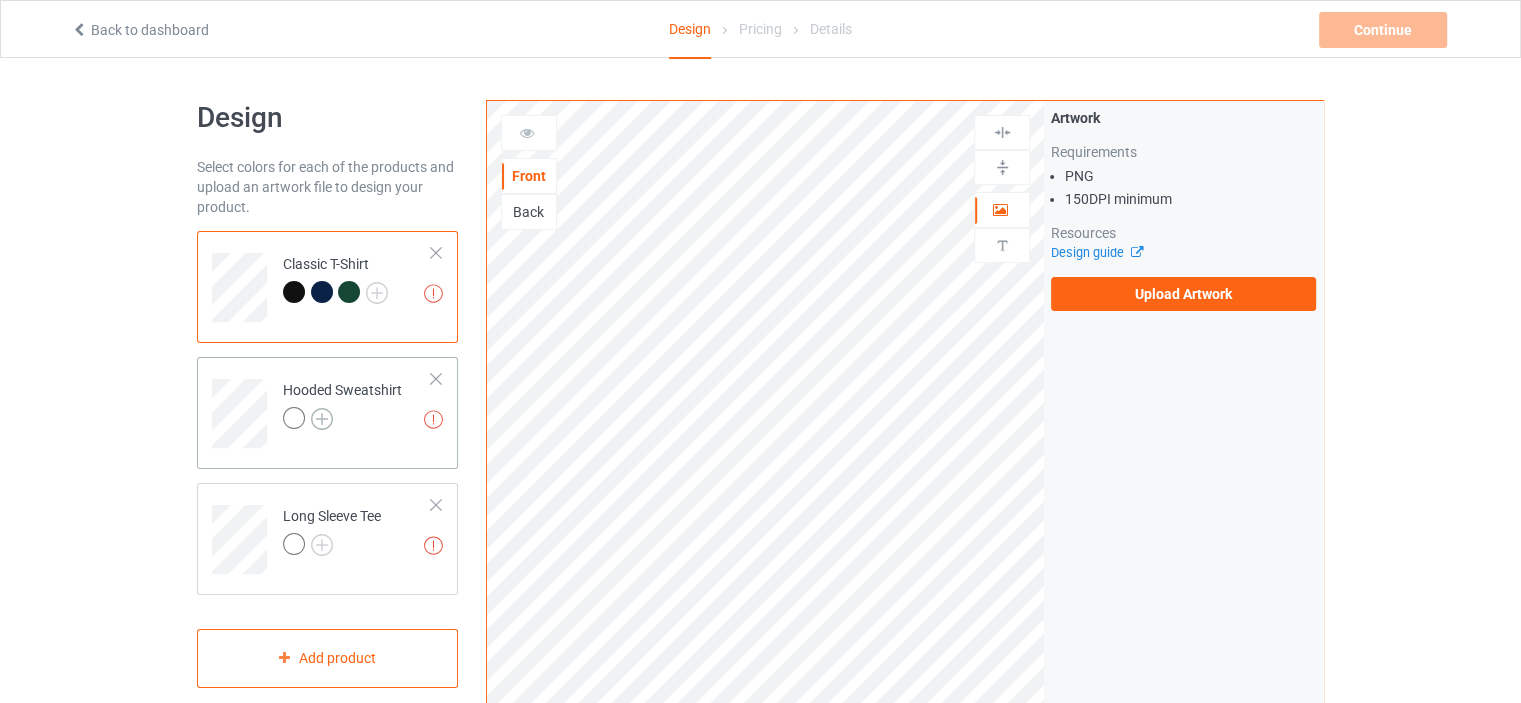 click at bounding box center [322, 419] 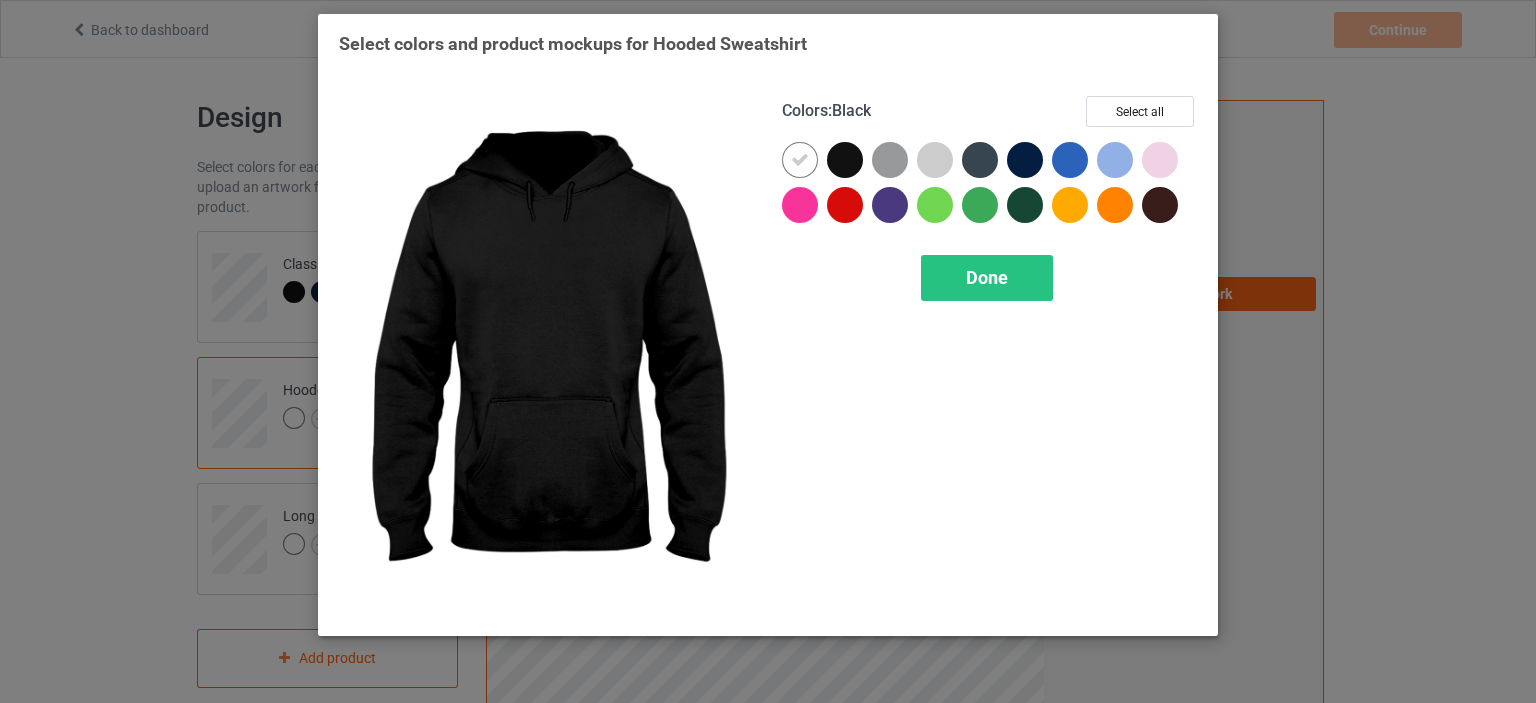 drag, startPoint x: 840, startPoint y: 159, endPoint x: 811, endPoint y: 155, distance: 29.274563 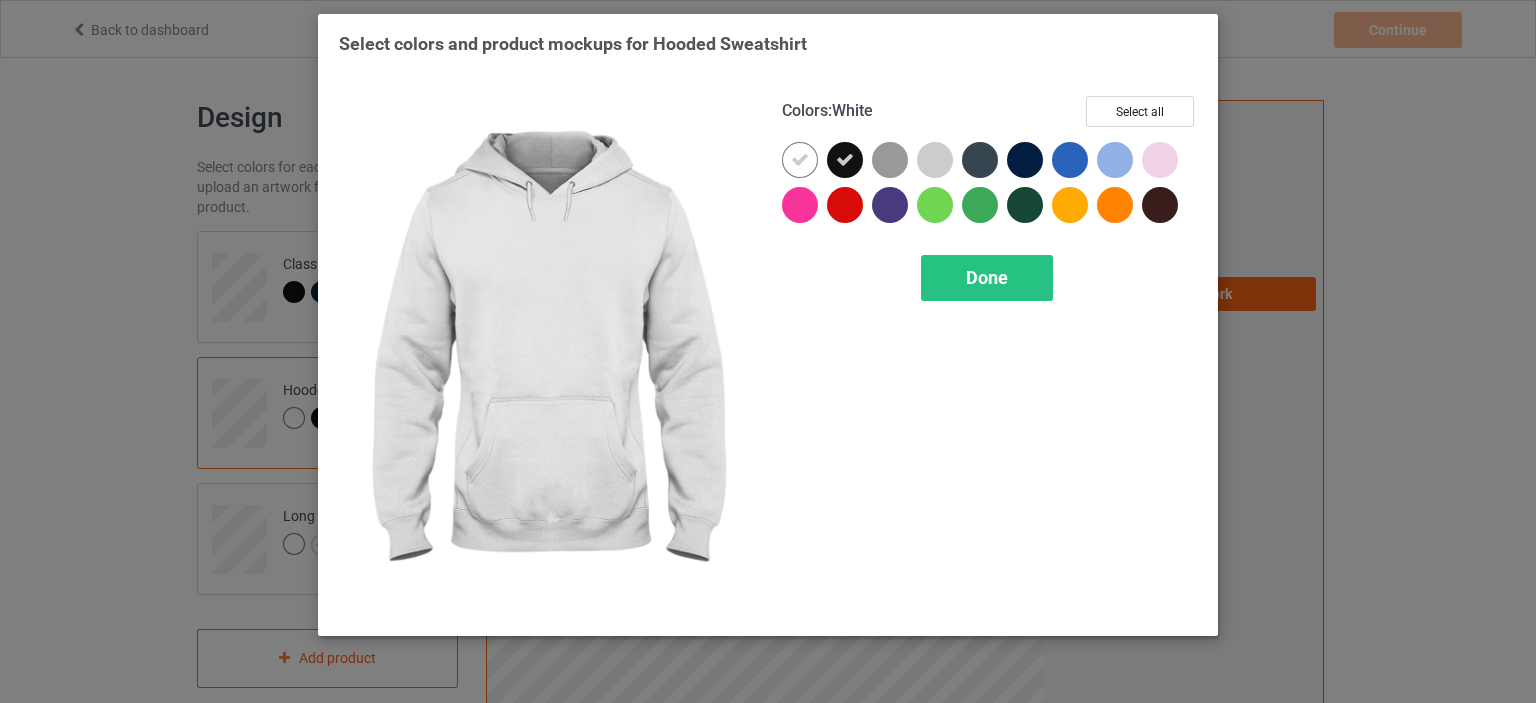 click at bounding box center (800, 160) 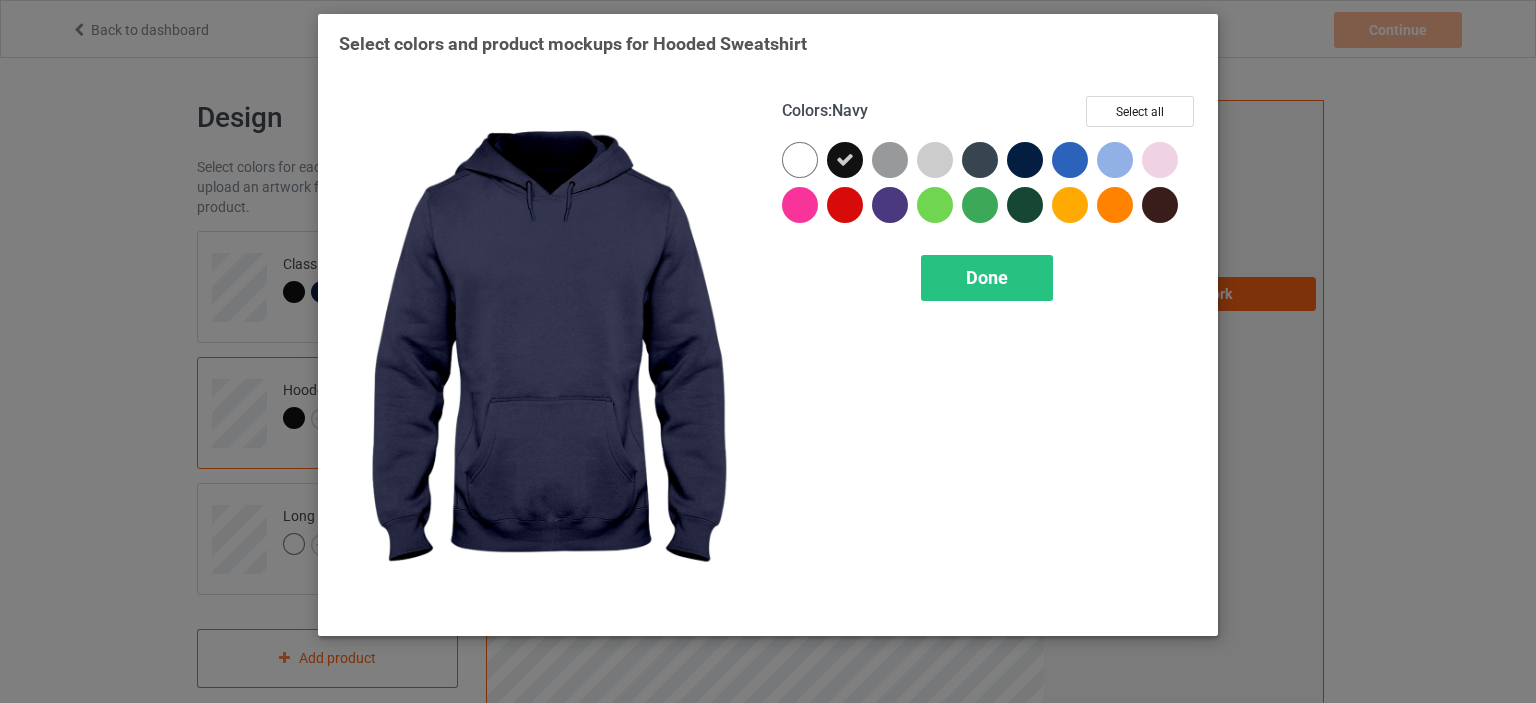 click at bounding box center [1025, 160] 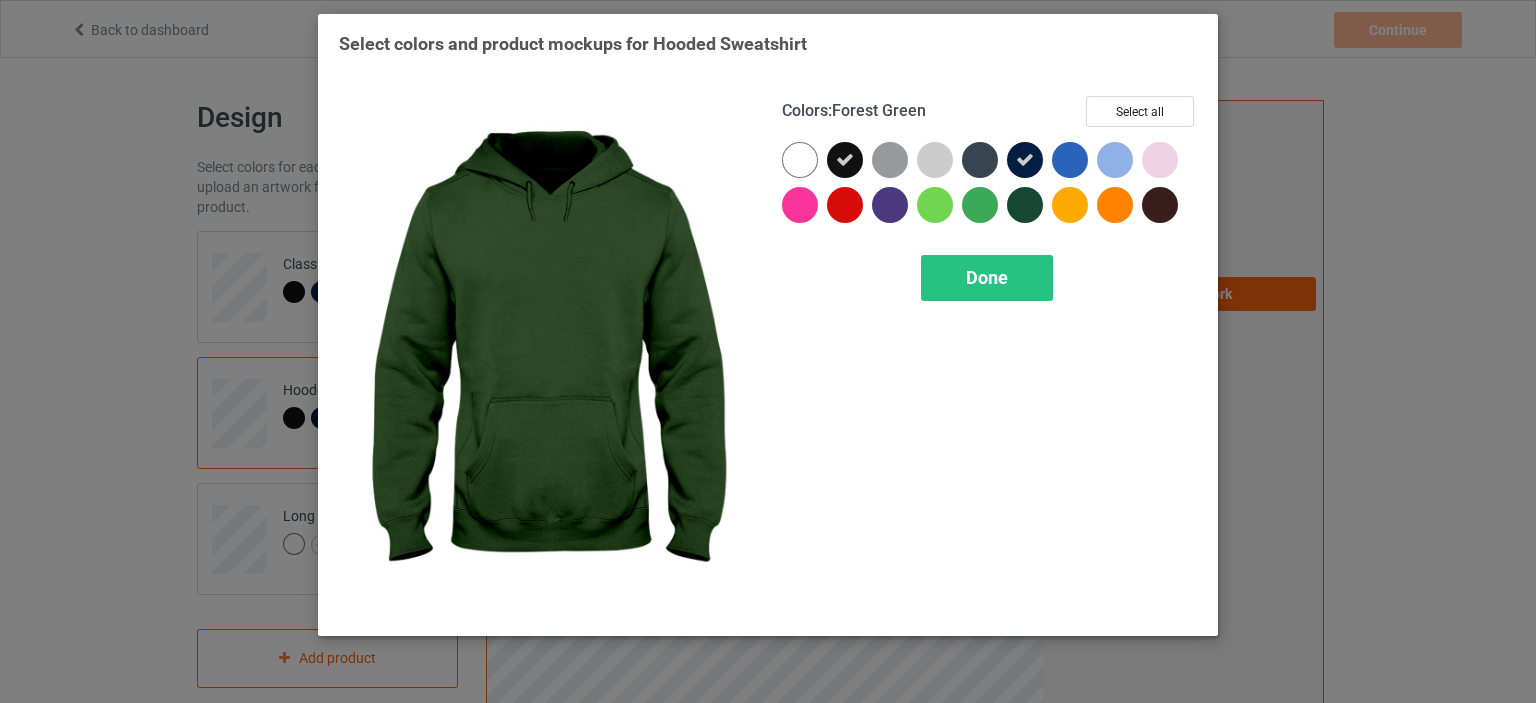 drag, startPoint x: 1030, startPoint y: 203, endPoint x: 1017, endPoint y: 226, distance: 26.41969 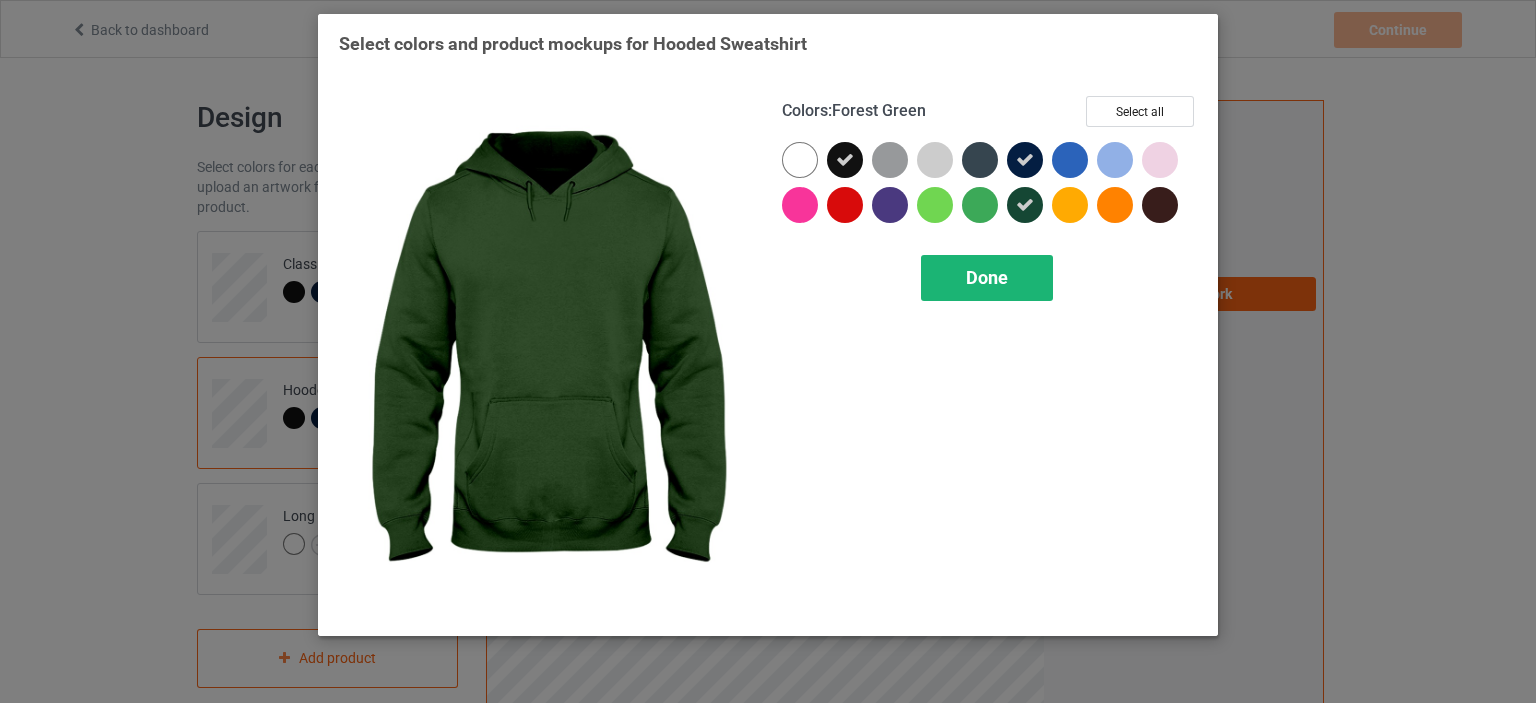 click on "Done" at bounding box center (987, 277) 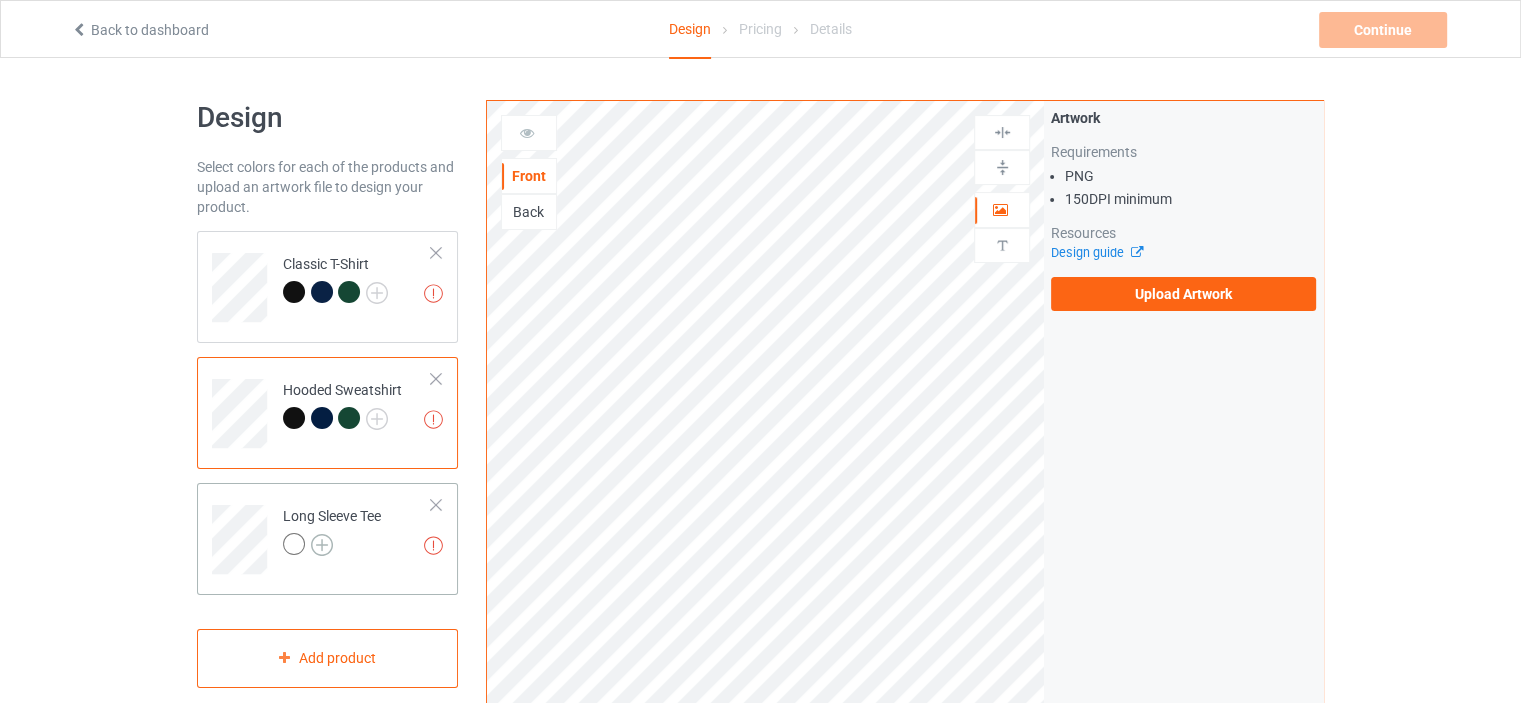 click at bounding box center [322, 545] 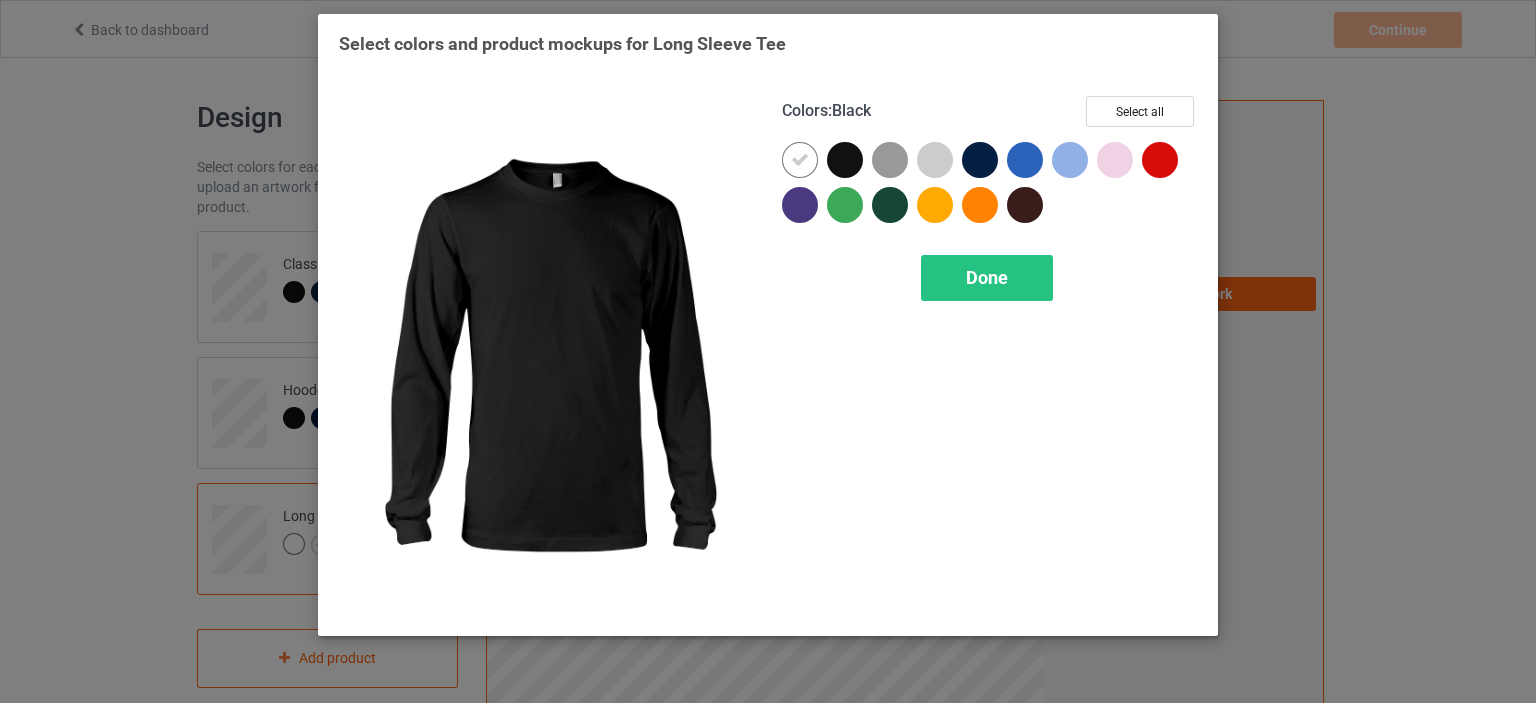 drag, startPoint x: 844, startPoint y: 151, endPoint x: 822, endPoint y: 152, distance: 22.022715 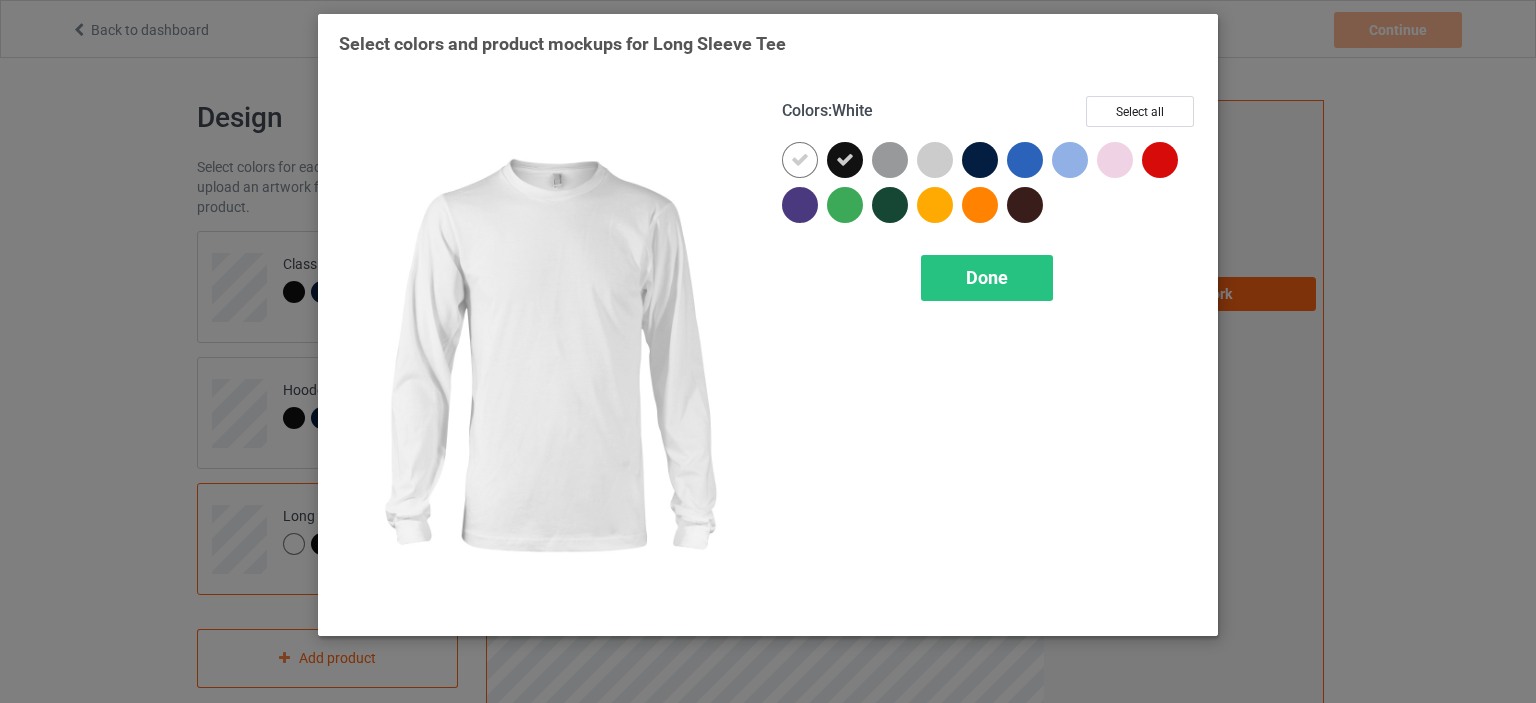 click at bounding box center (800, 160) 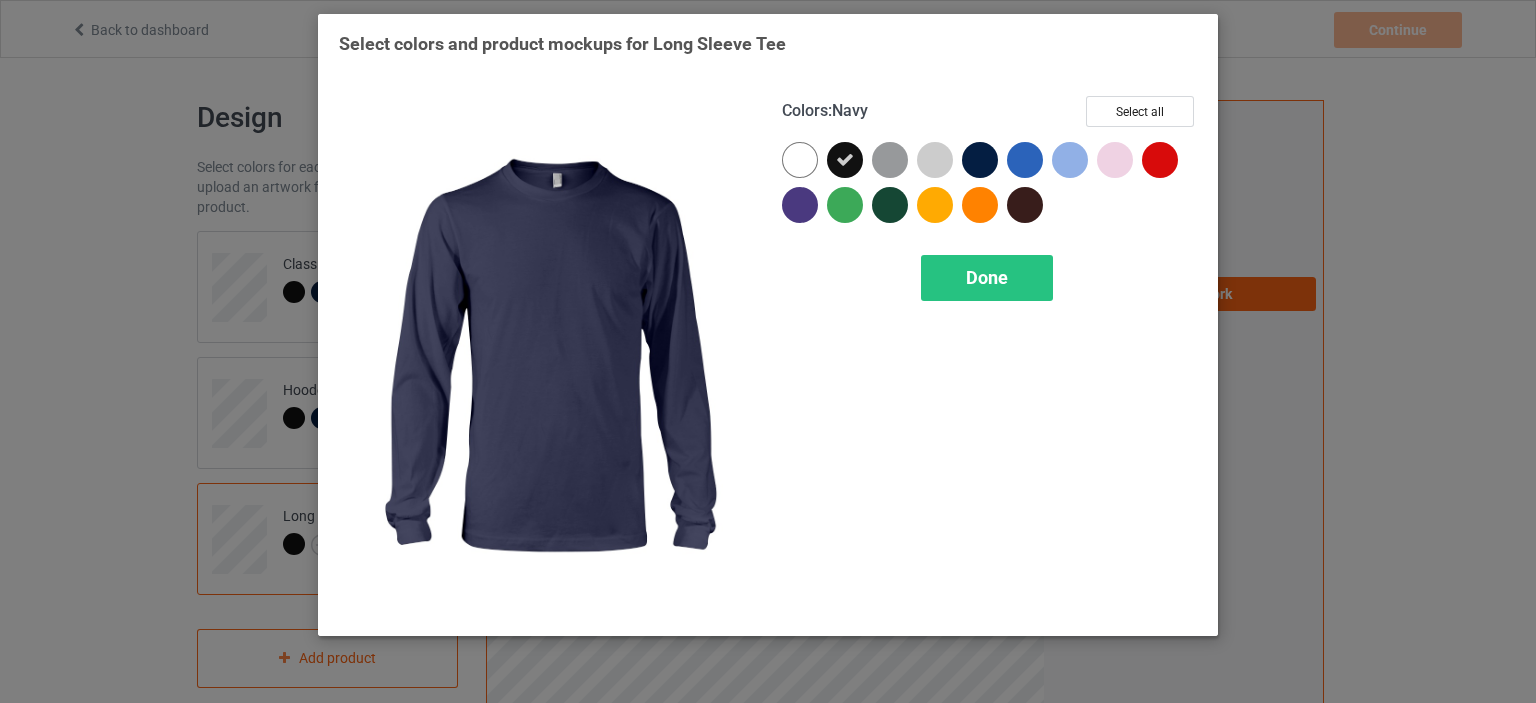 drag, startPoint x: 972, startPoint y: 159, endPoint x: 943, endPoint y: 173, distance: 32.202484 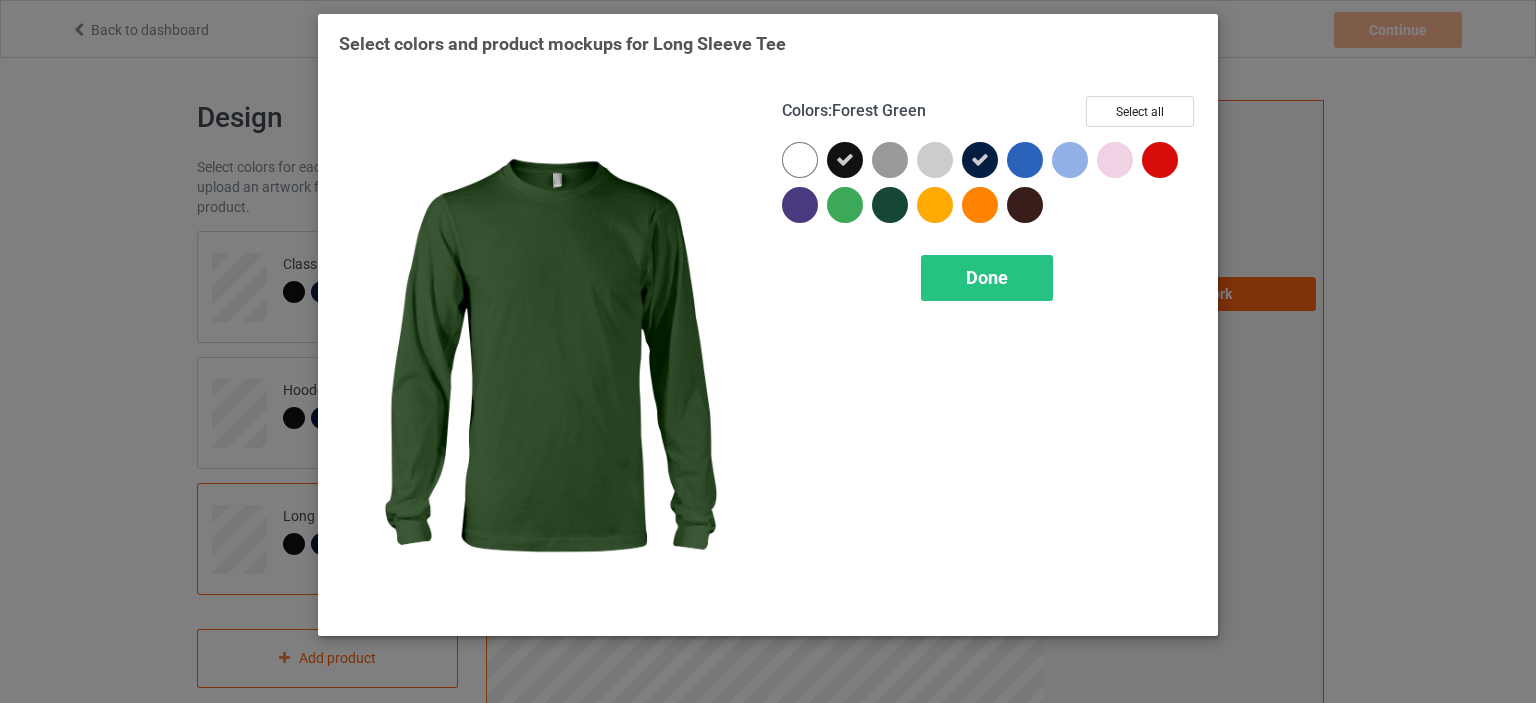 click at bounding box center [890, 205] 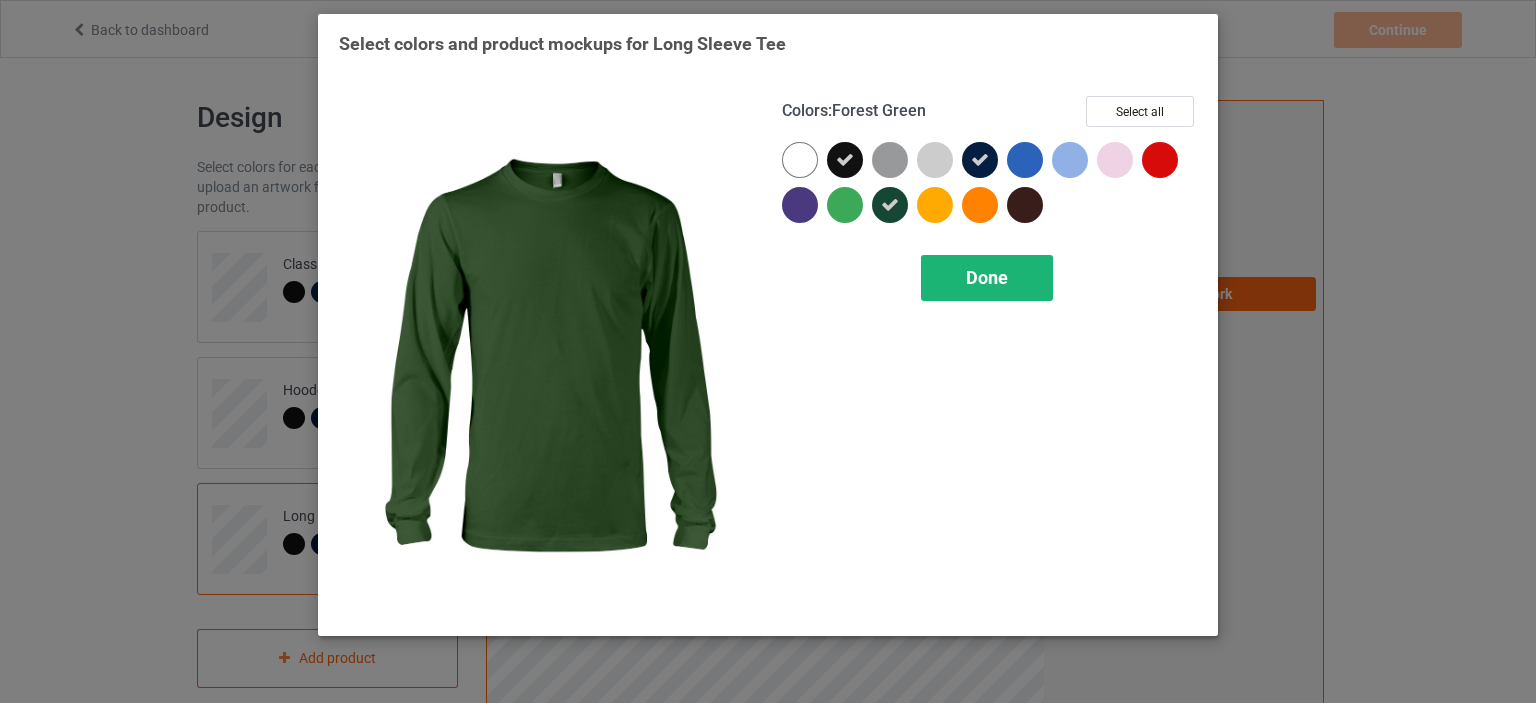 click on "Done" at bounding box center [987, 278] 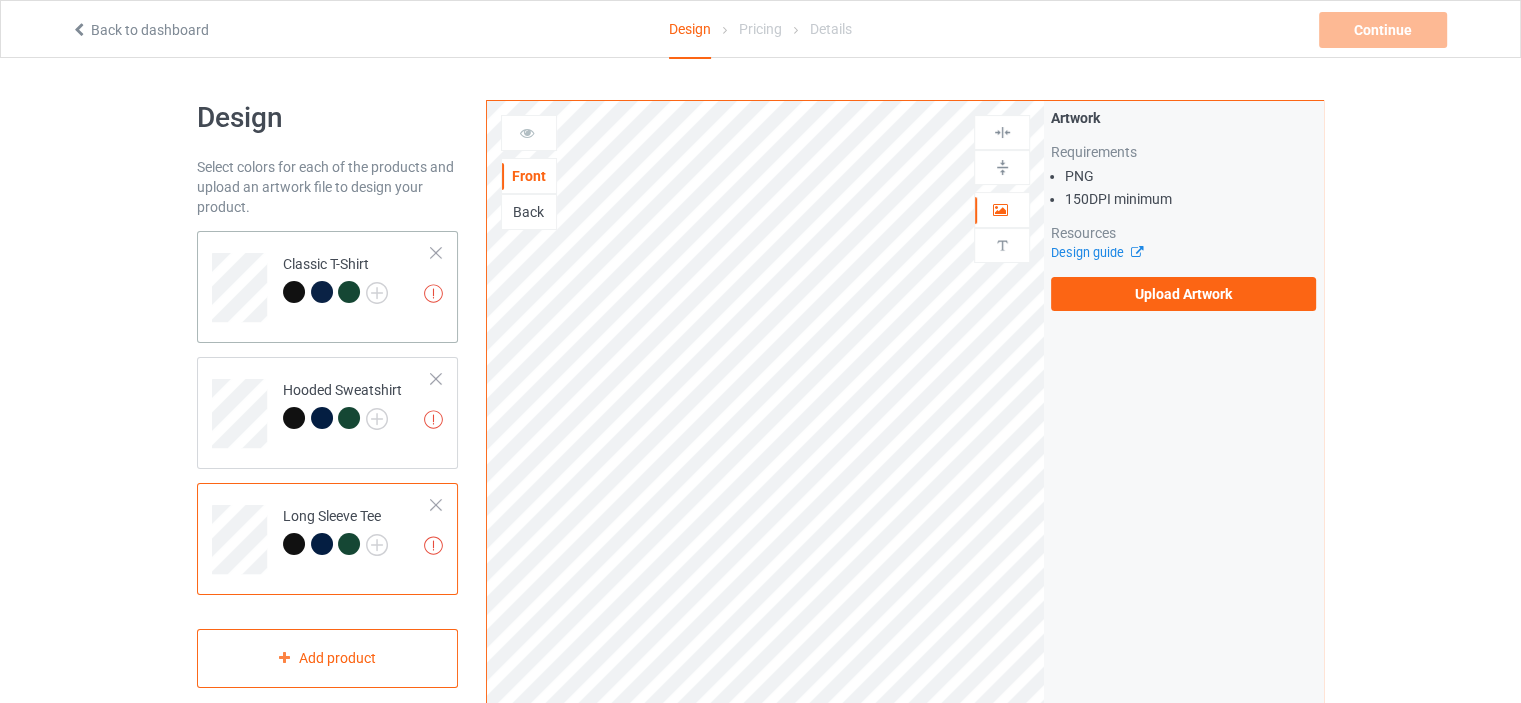 click on "Missing artworks Classic T-Shirt" at bounding box center [327, 287] 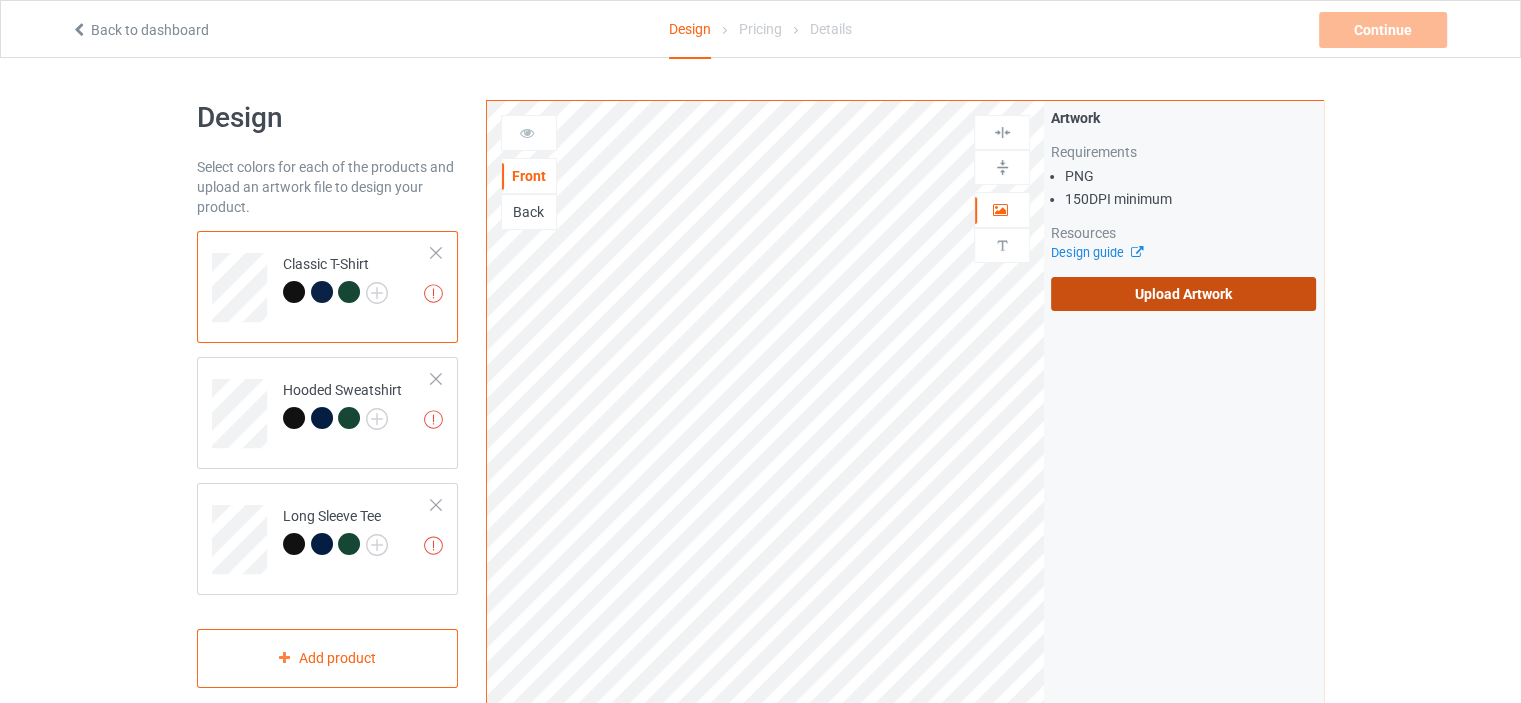 click on "Upload Artwork" at bounding box center [1183, 294] 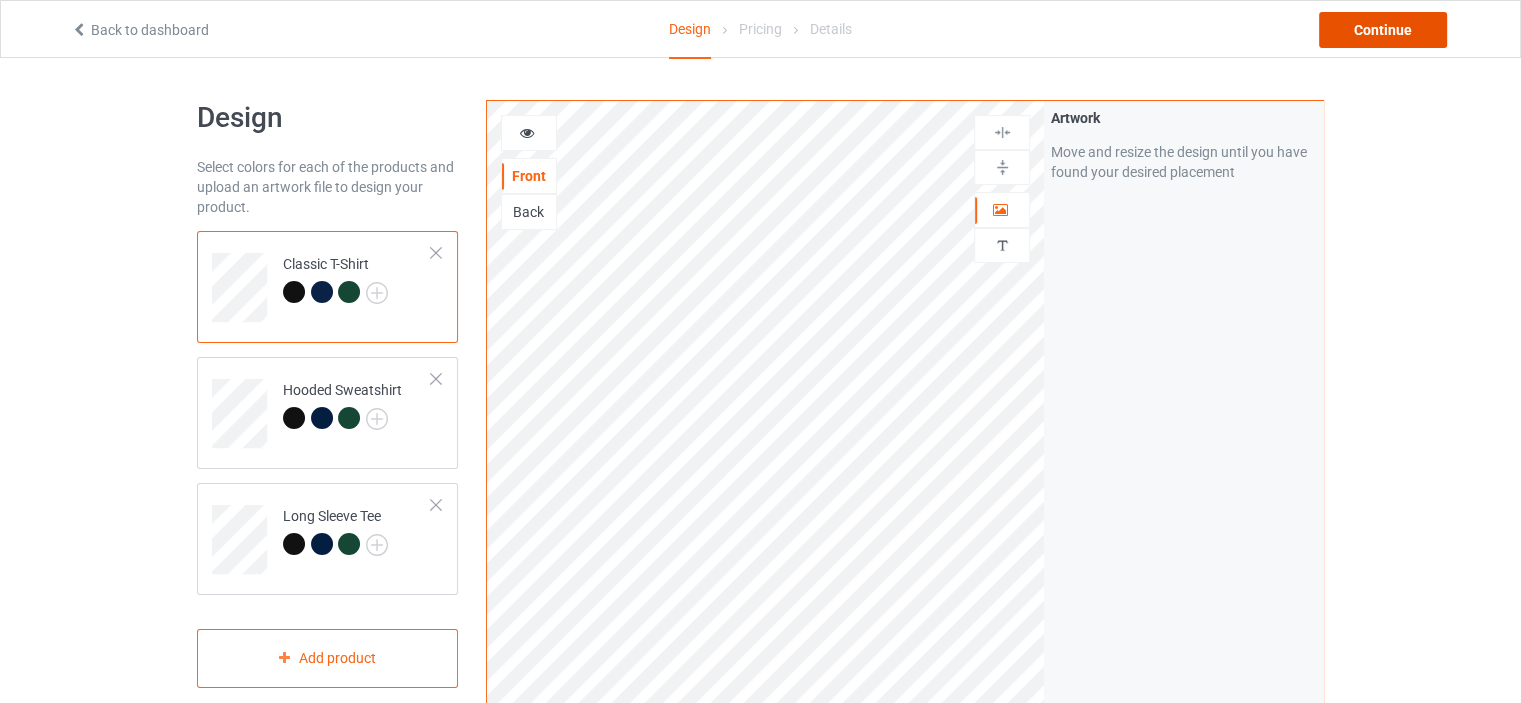click on "Continue" at bounding box center [1383, 30] 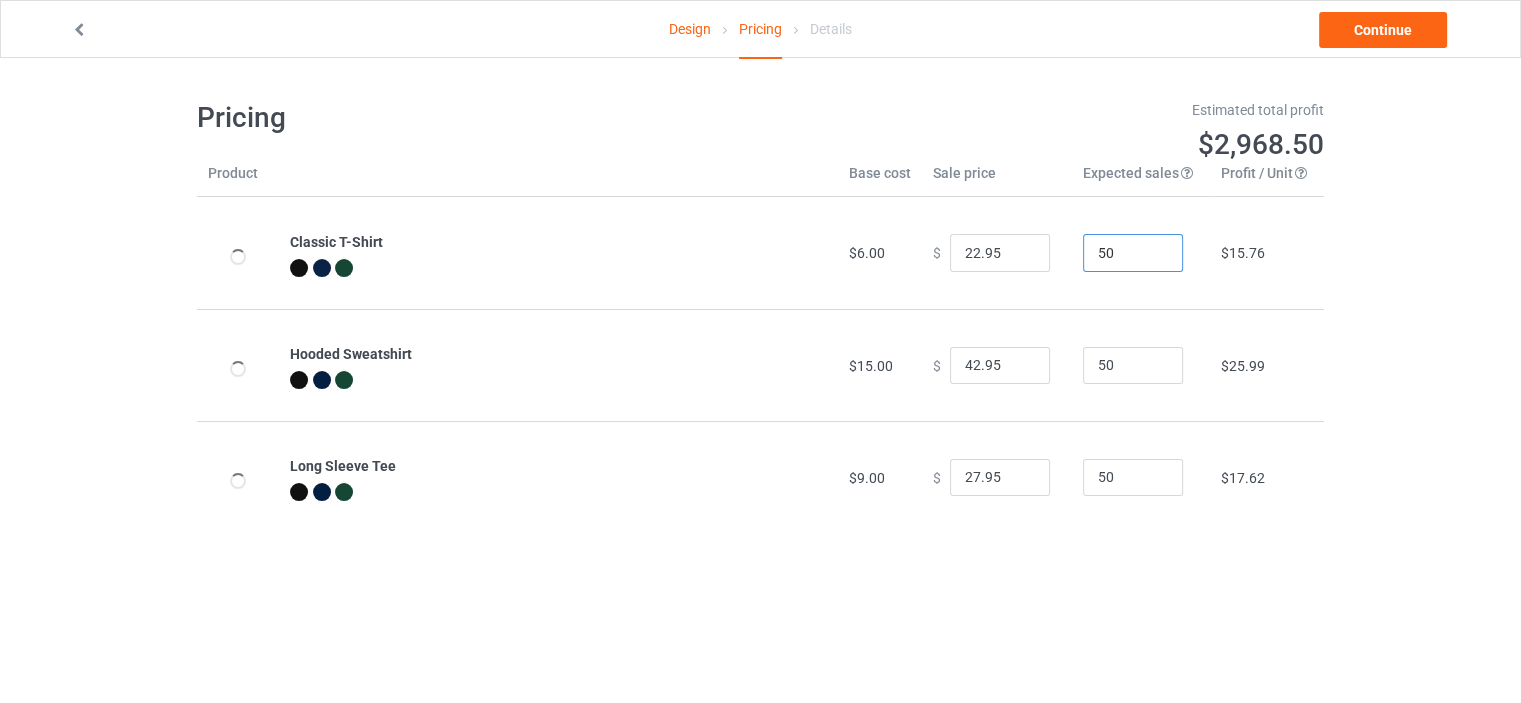 drag, startPoint x: 1120, startPoint y: 247, endPoint x: 1066, endPoint y: 252, distance: 54.230988 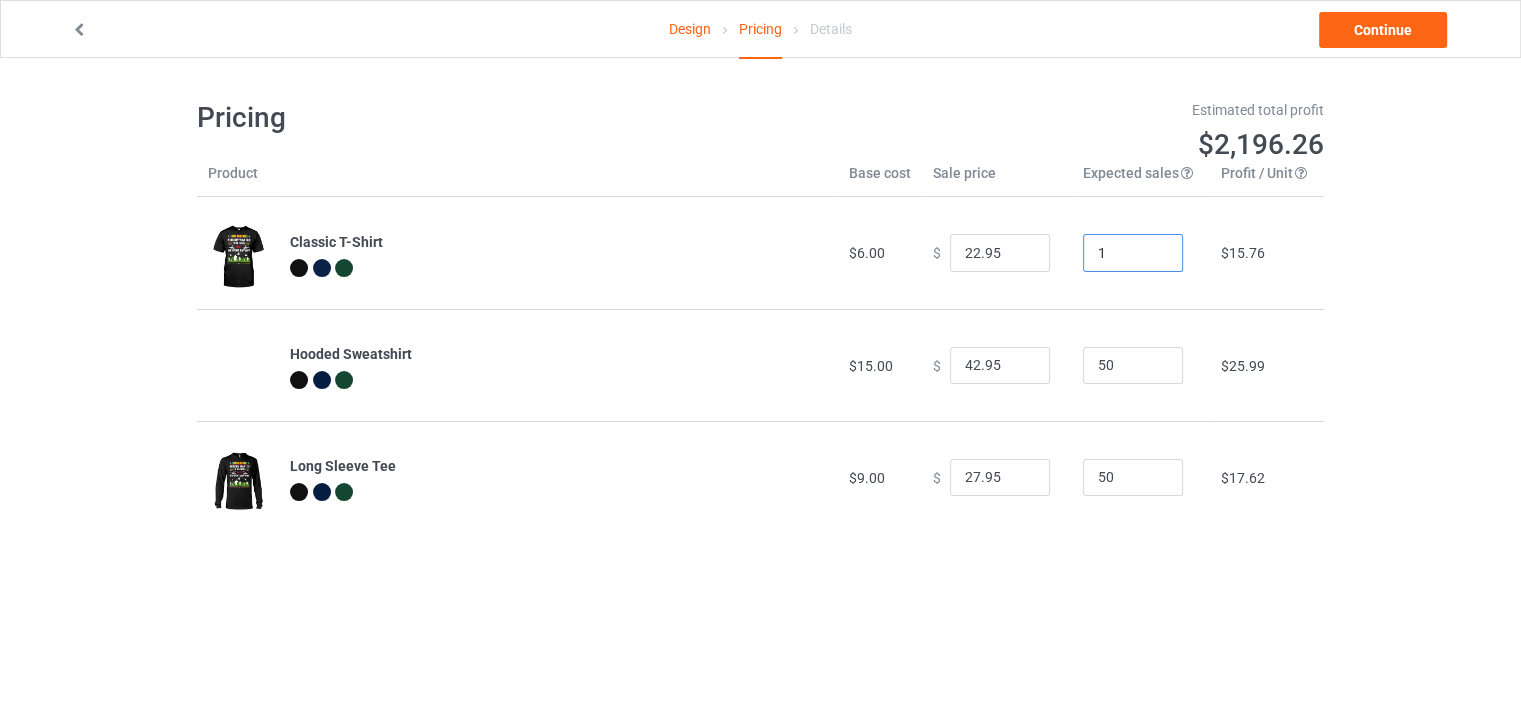 type on "1" 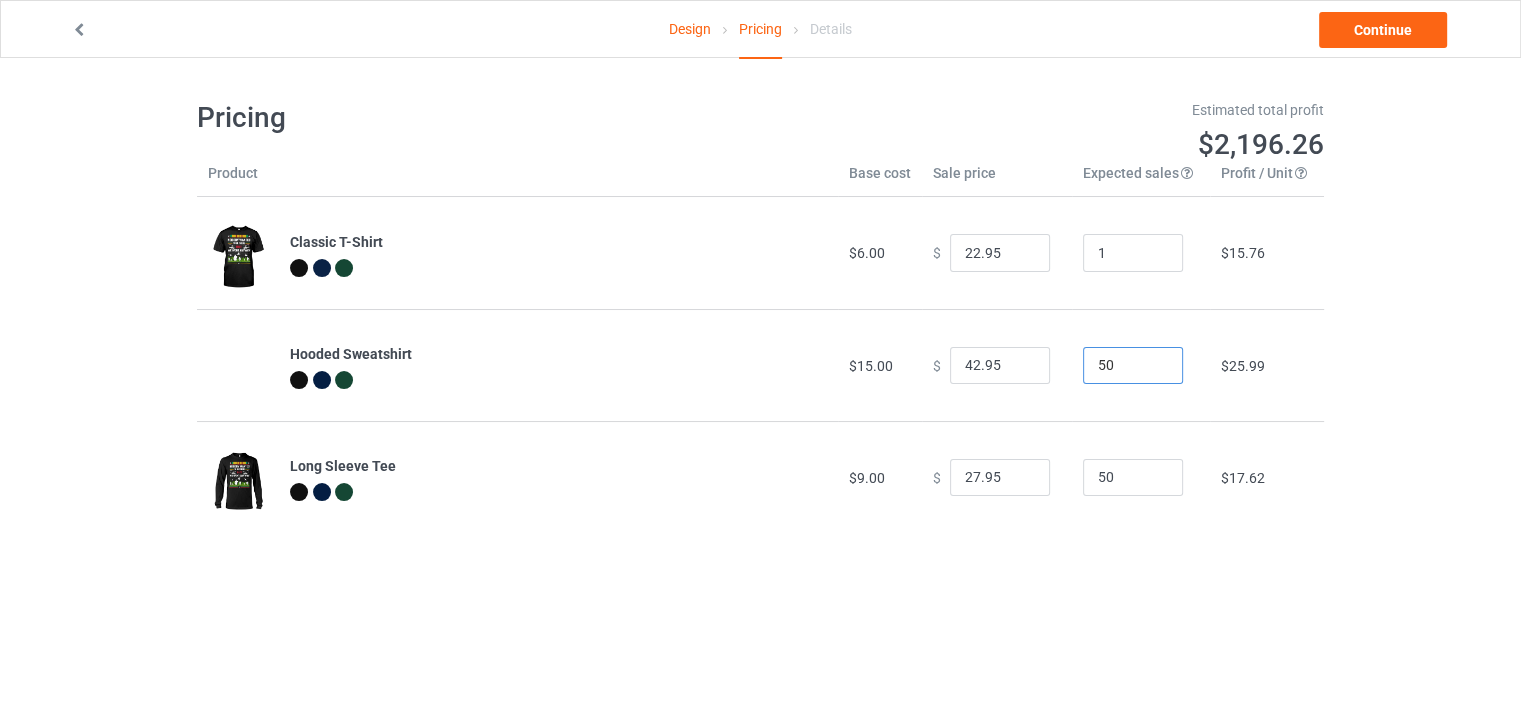 drag, startPoint x: 1111, startPoint y: 358, endPoint x: 1042, endPoint y: 395, distance: 78.29432 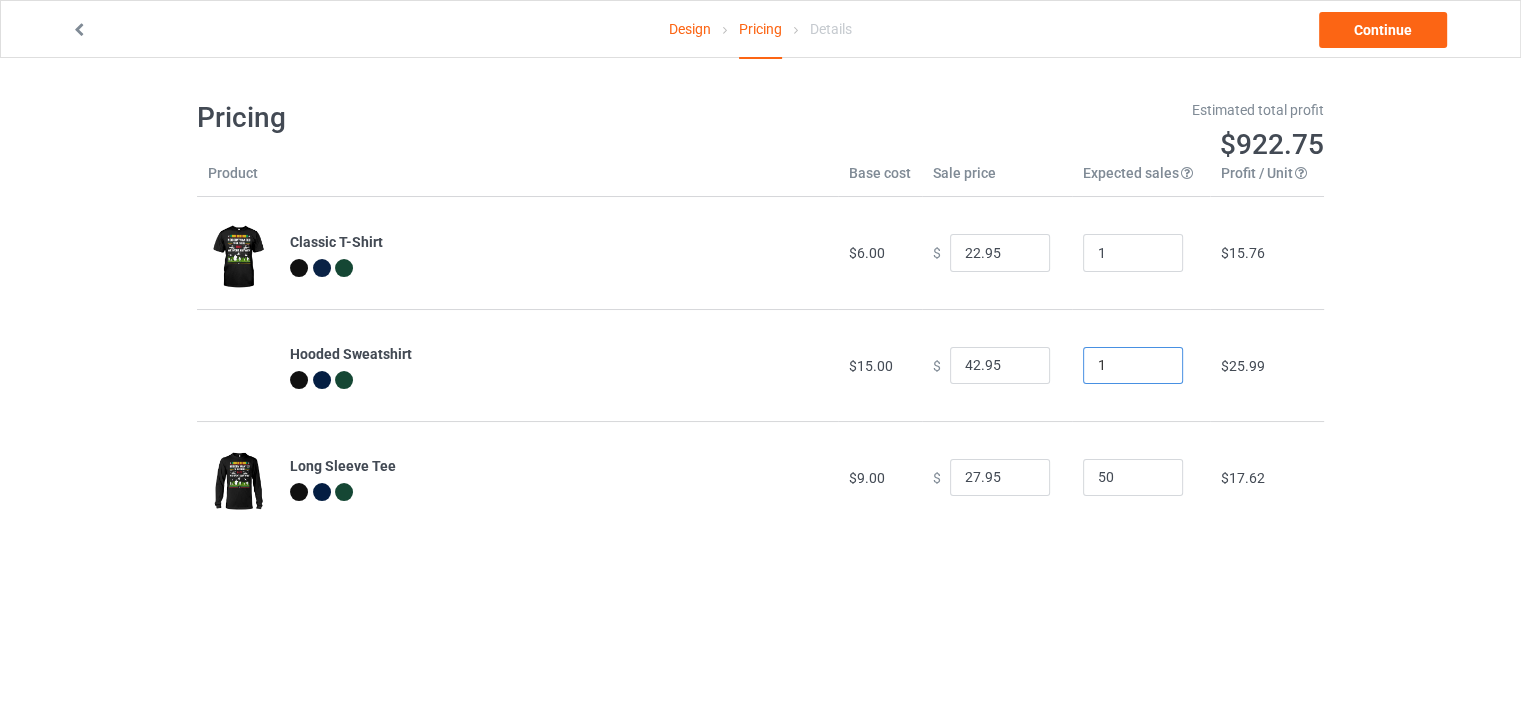 type on "1" 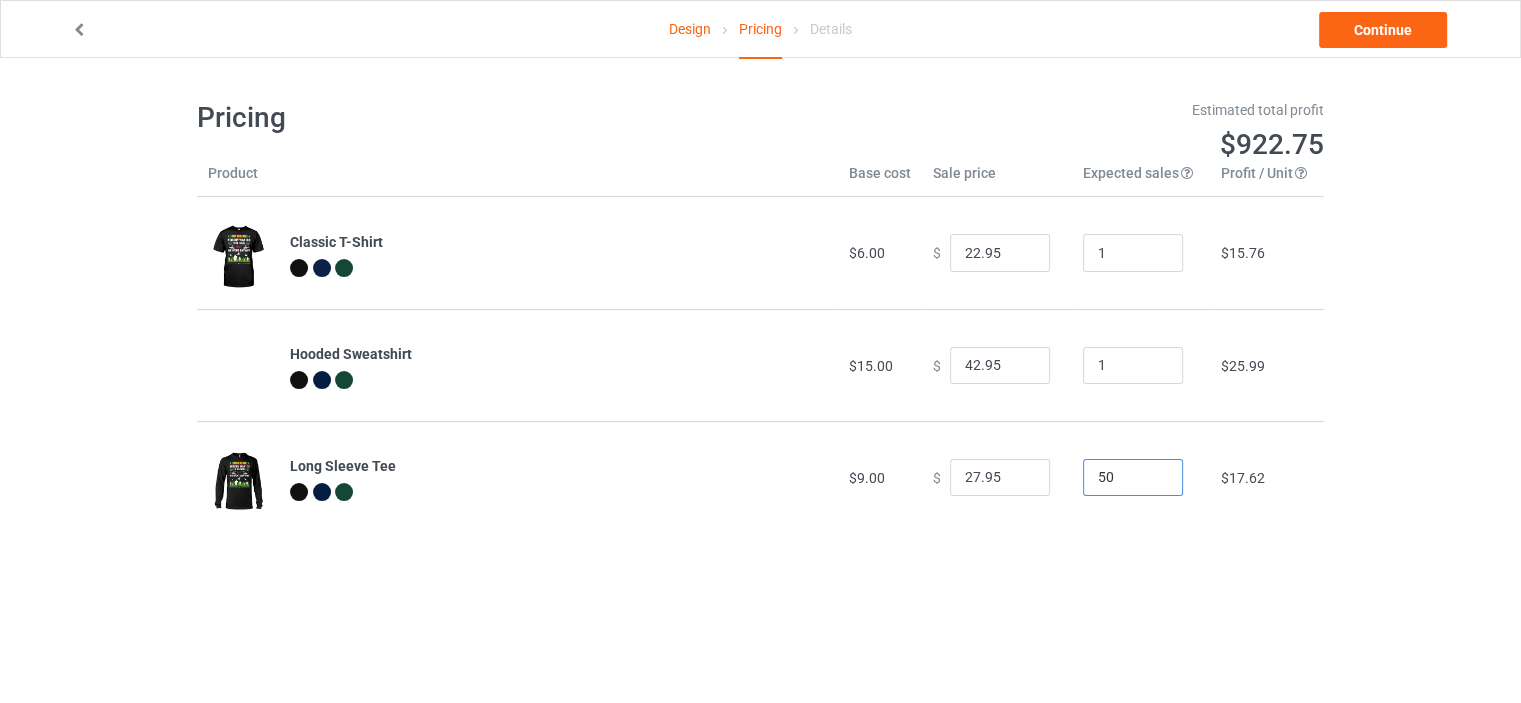 drag, startPoint x: 1057, startPoint y: 478, endPoint x: 1025, endPoint y: 478, distance: 32 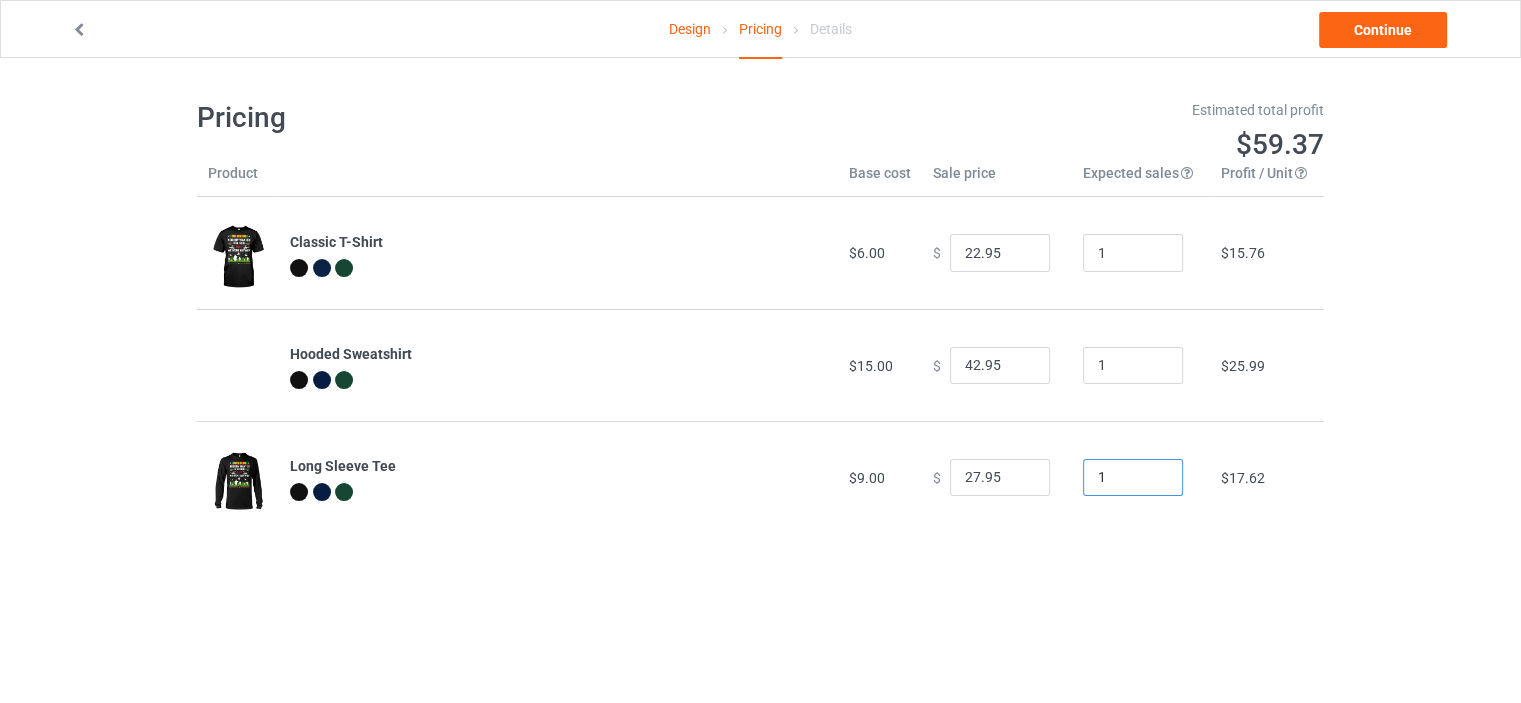 type on "1" 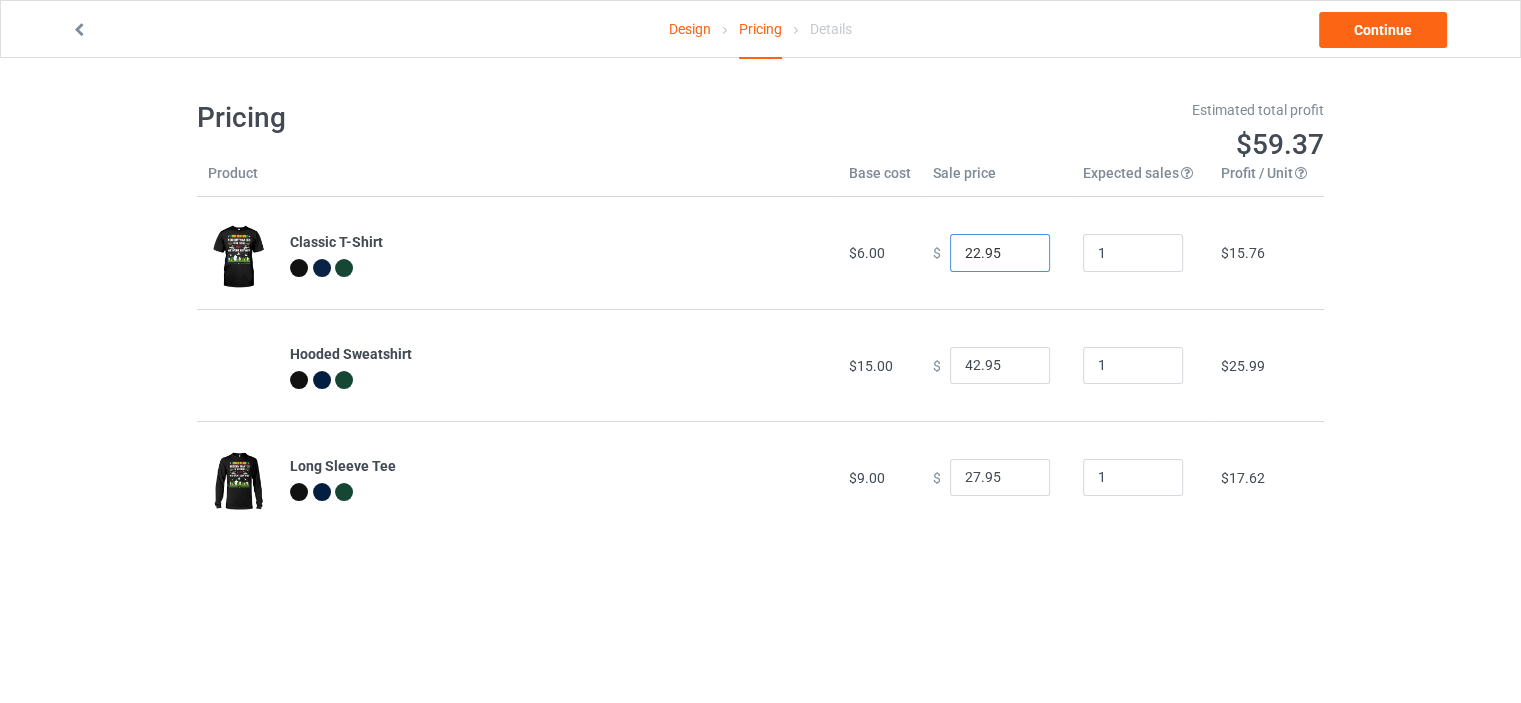 click on "22.95" at bounding box center [1000, 253] 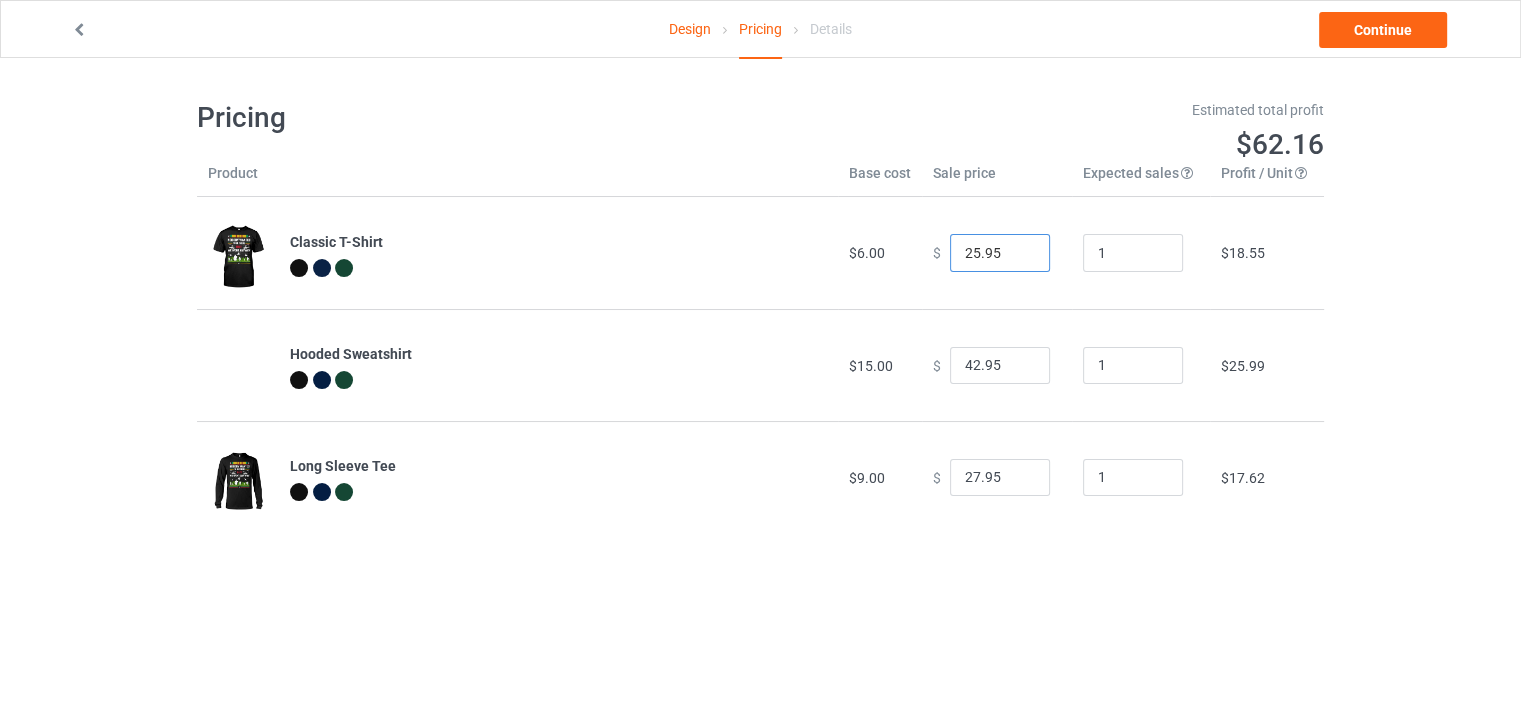 type on "25.95" 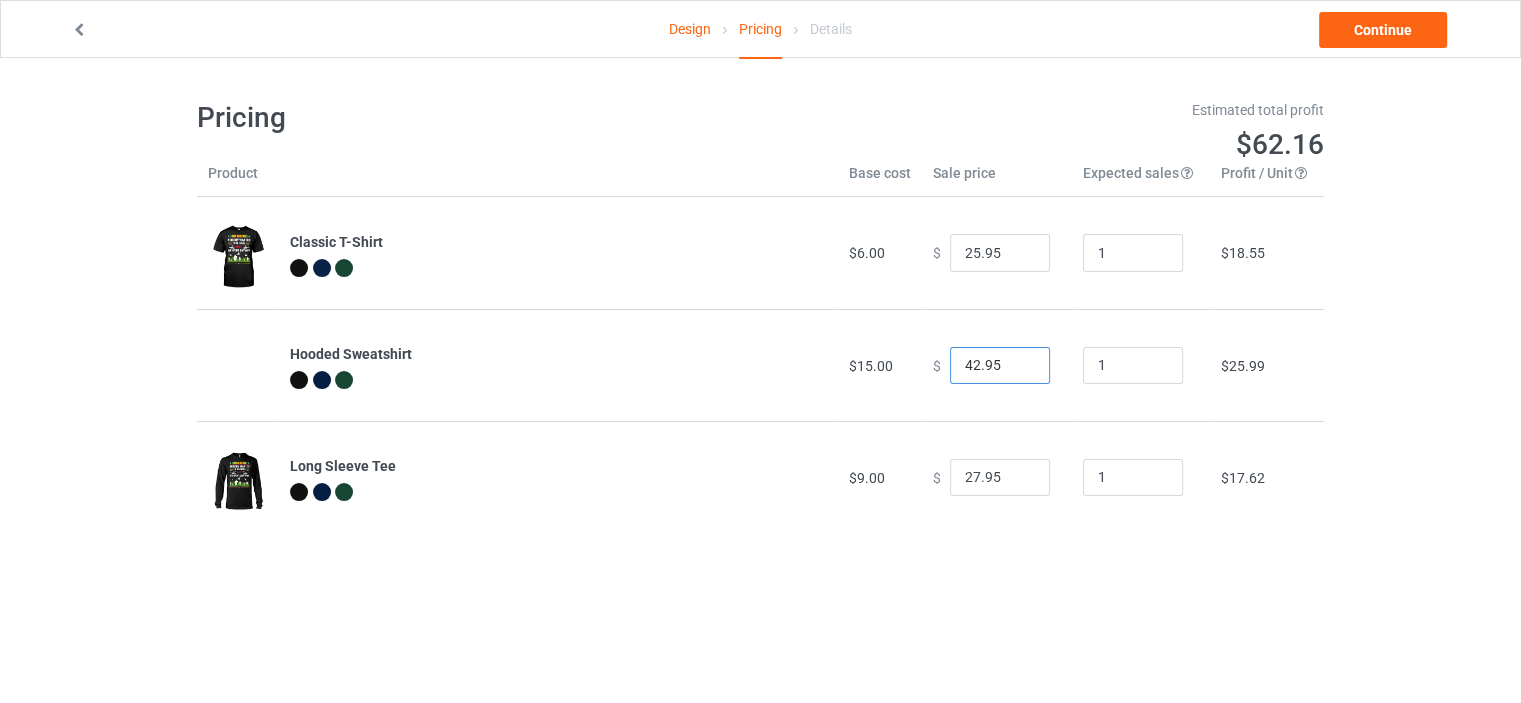click on "42.95" at bounding box center [1000, 366] 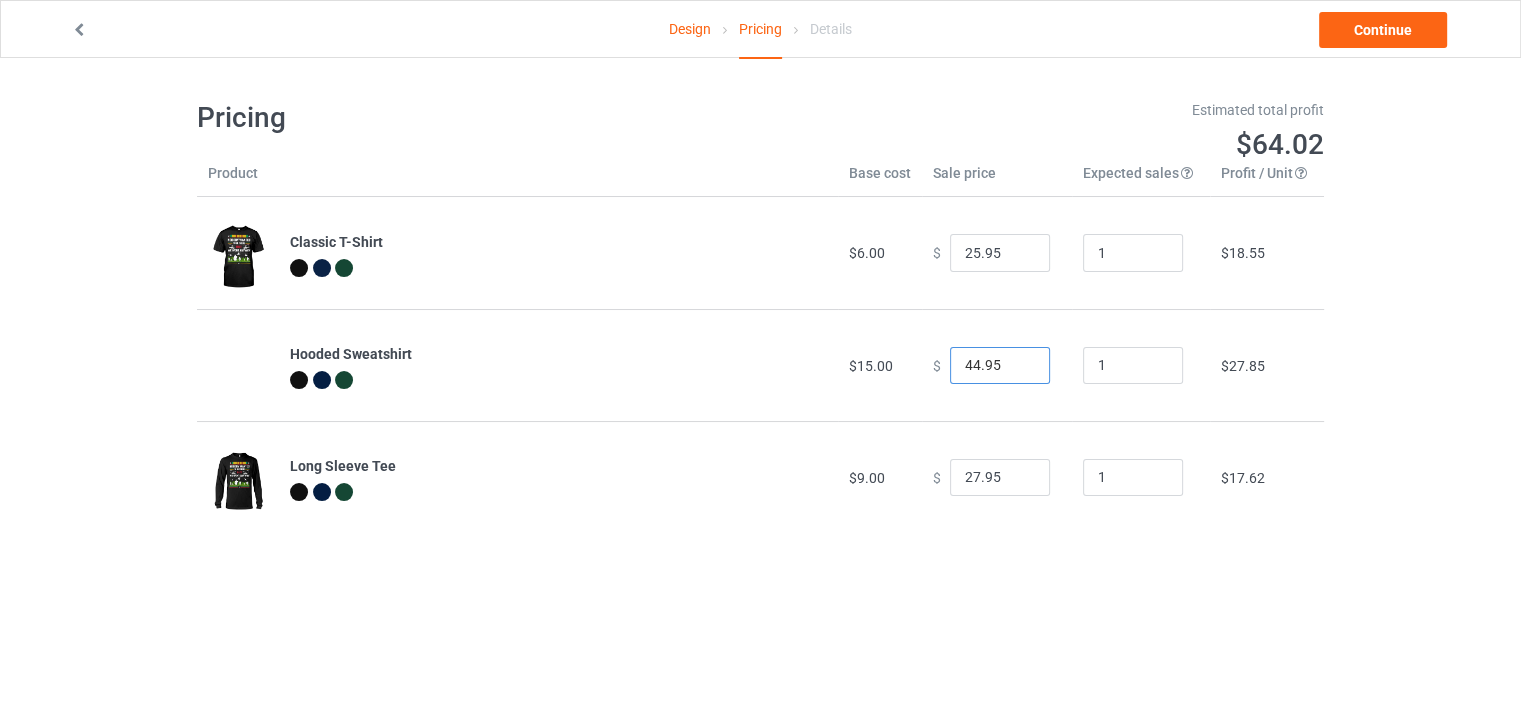 type on "44.95" 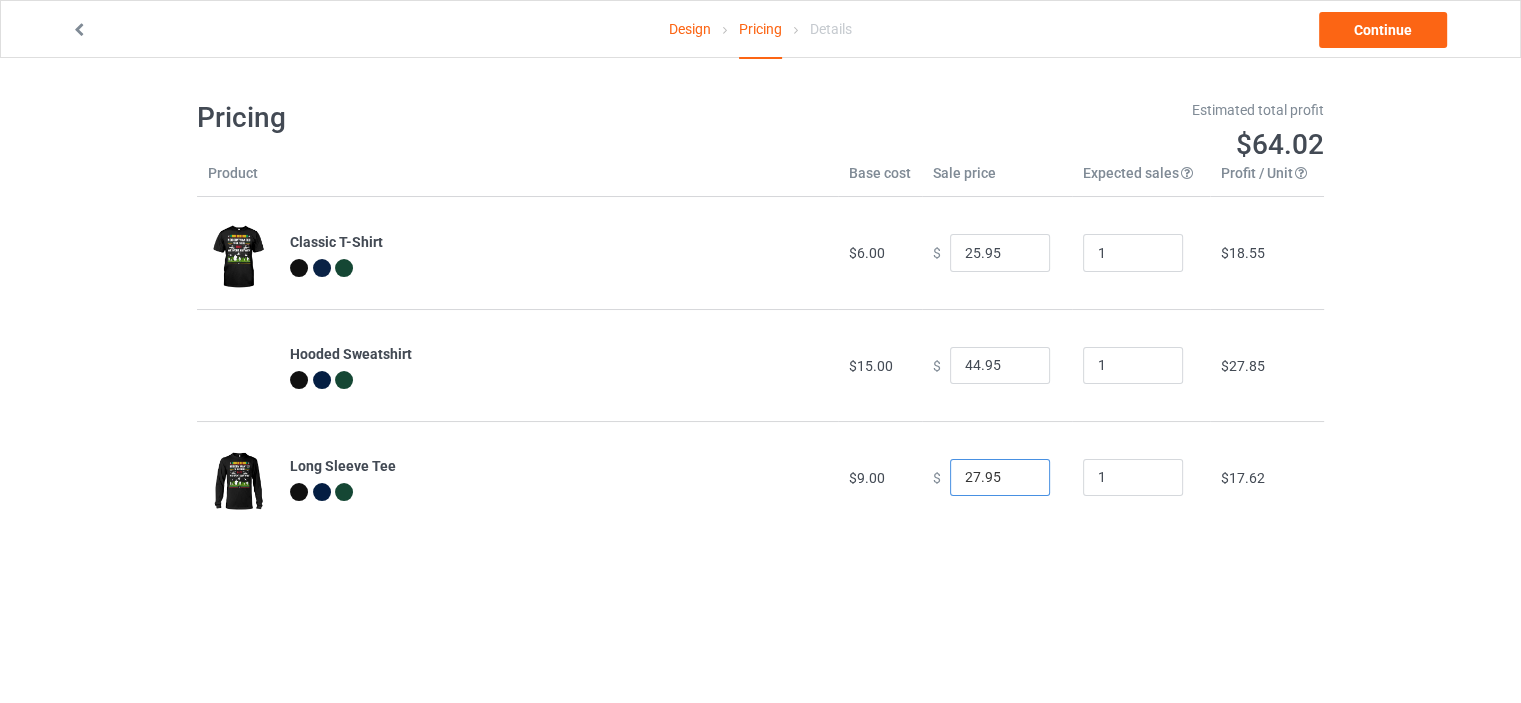 drag, startPoint x: 967, startPoint y: 475, endPoint x: 929, endPoint y: 475, distance: 38 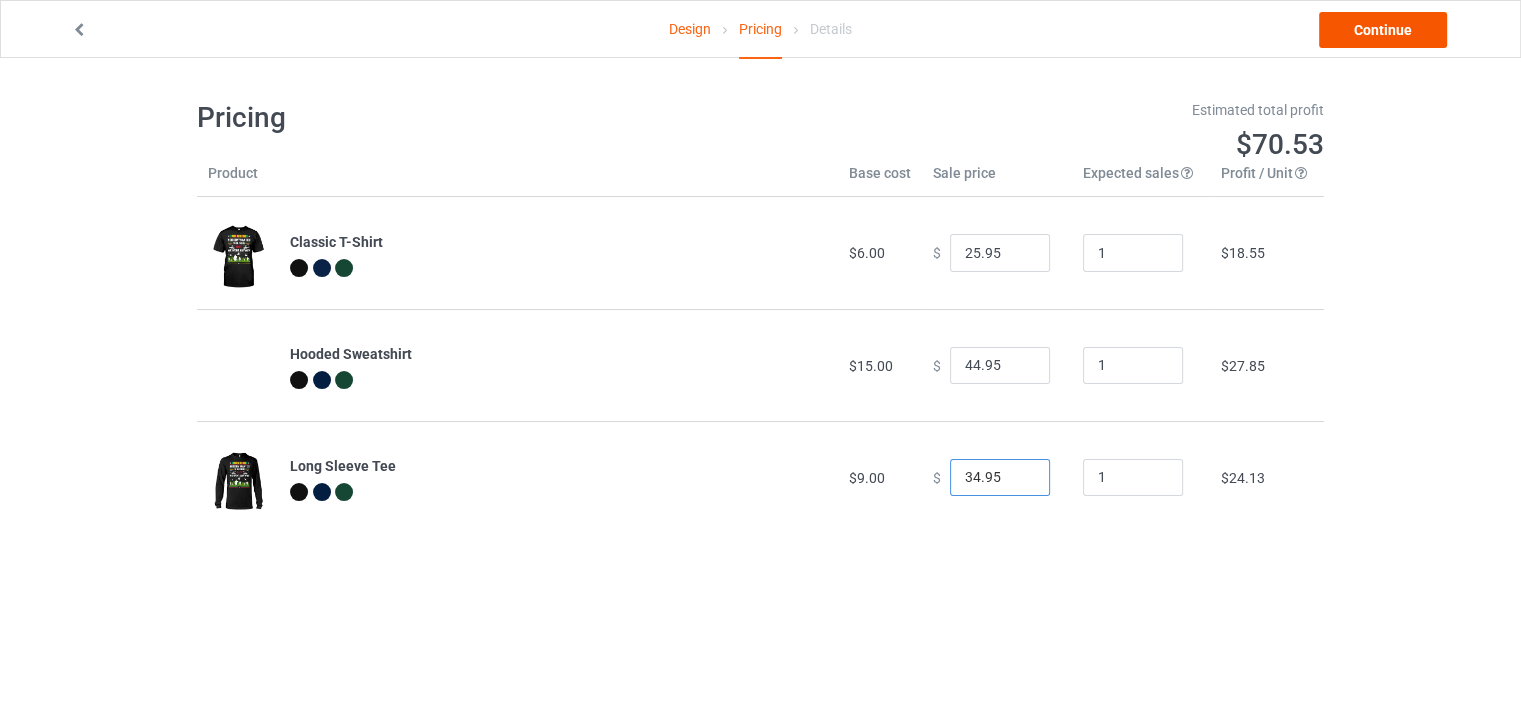 type on "34.95" 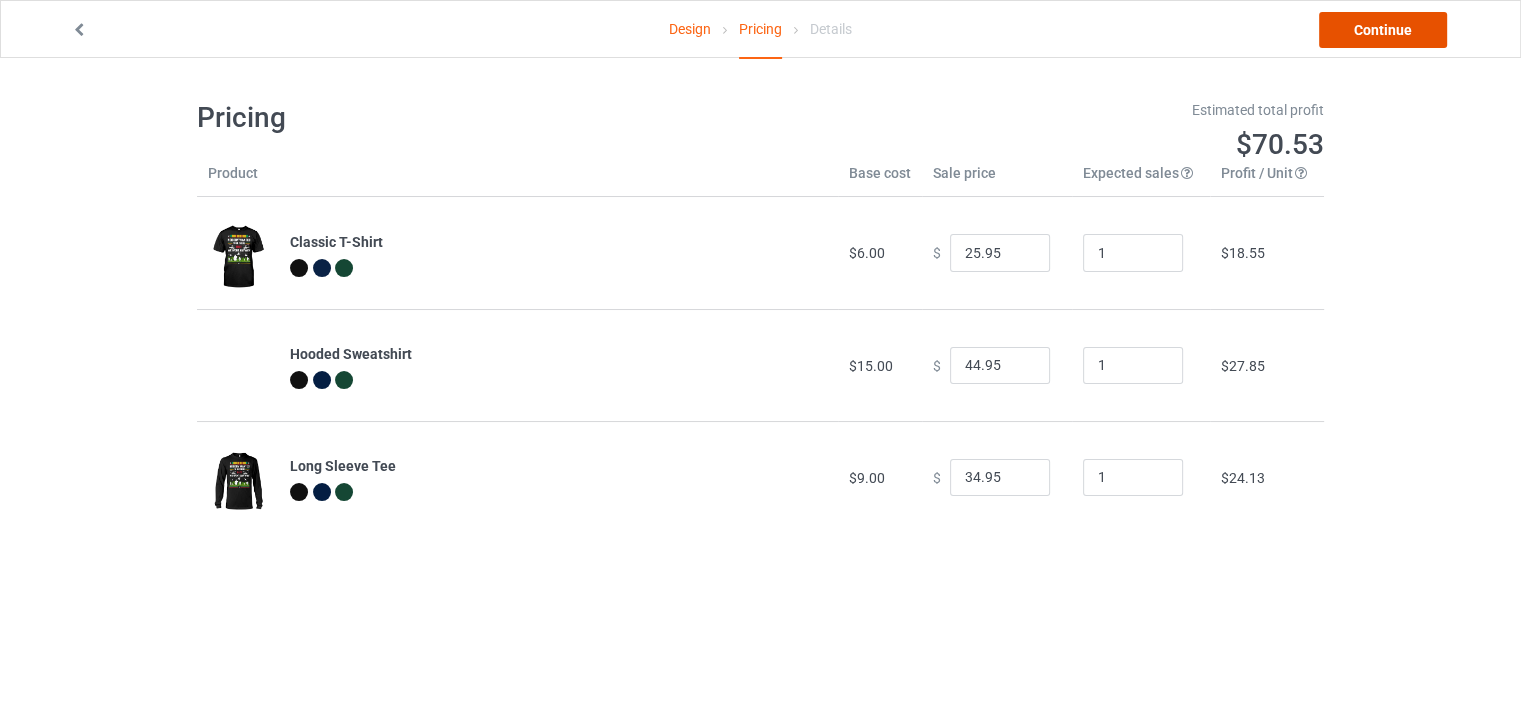 click on "Continue" at bounding box center [1383, 30] 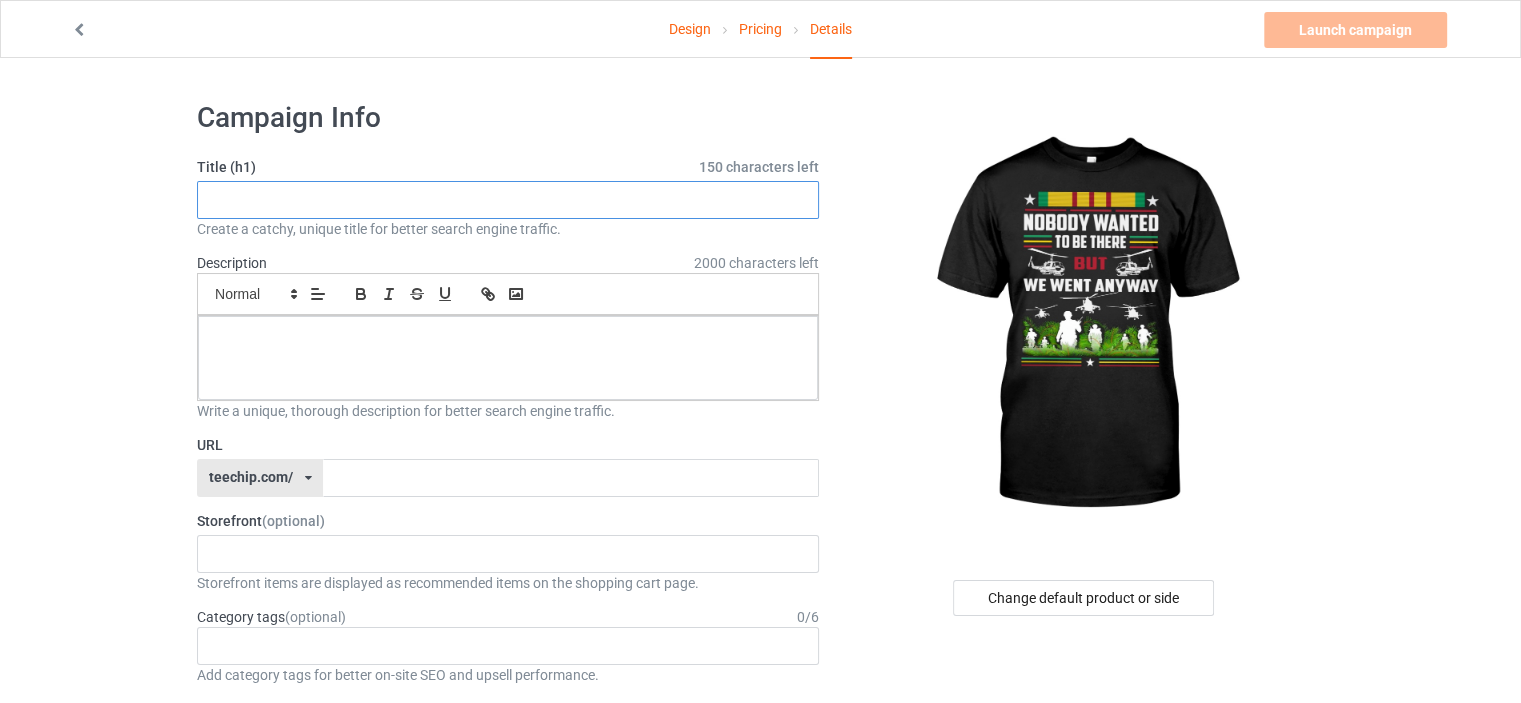 click at bounding box center [508, 200] 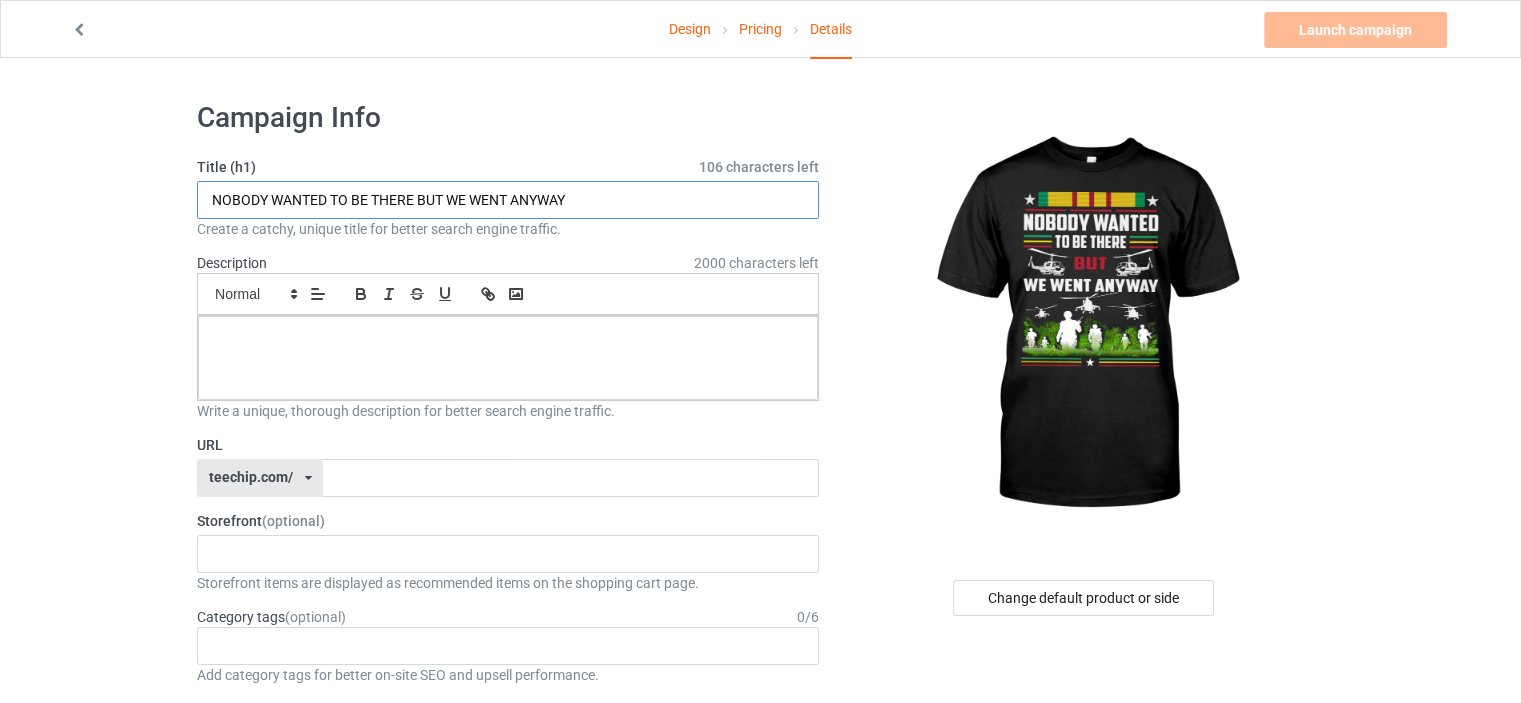 drag, startPoint x: 600, startPoint y: 191, endPoint x: 123, endPoint y: 202, distance: 477.12683 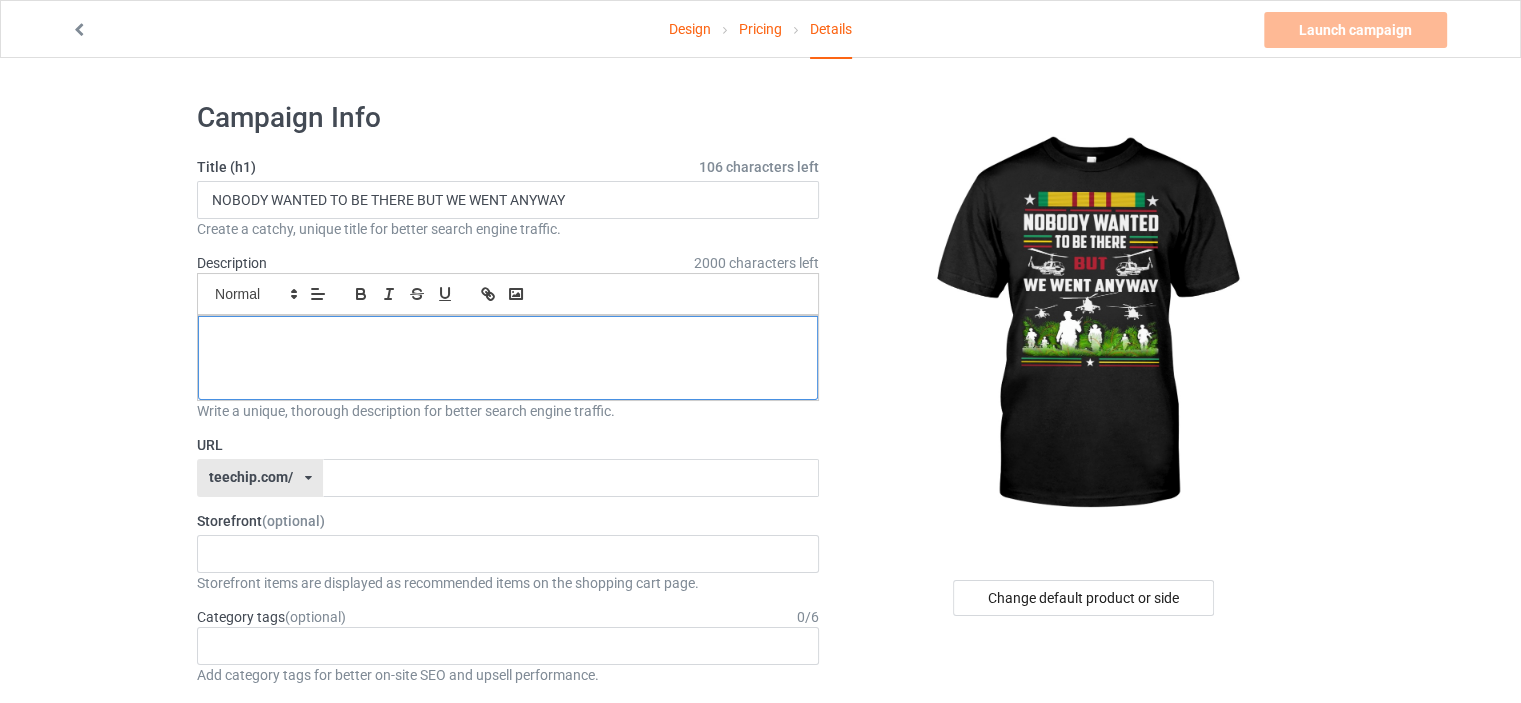 click at bounding box center [508, 338] 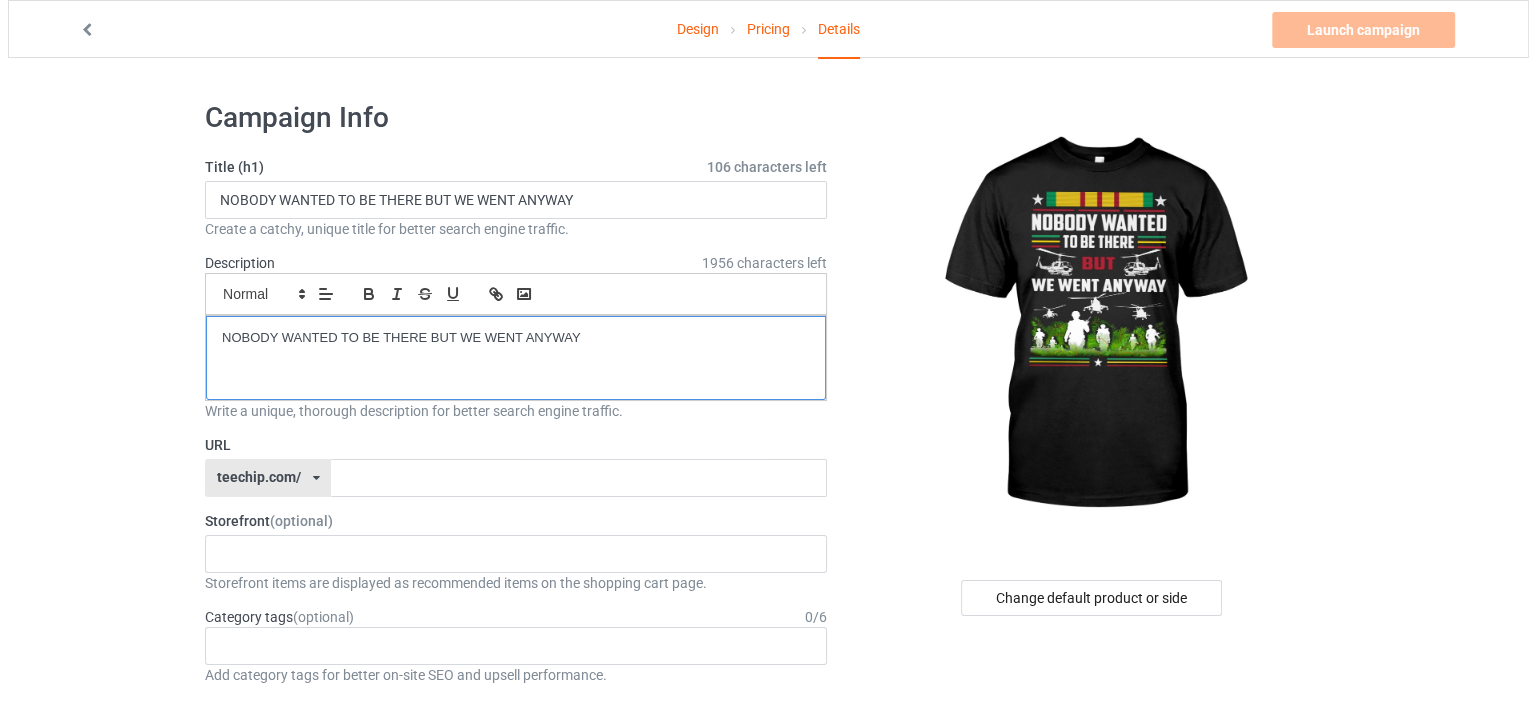 scroll, scrollTop: 0, scrollLeft: 0, axis: both 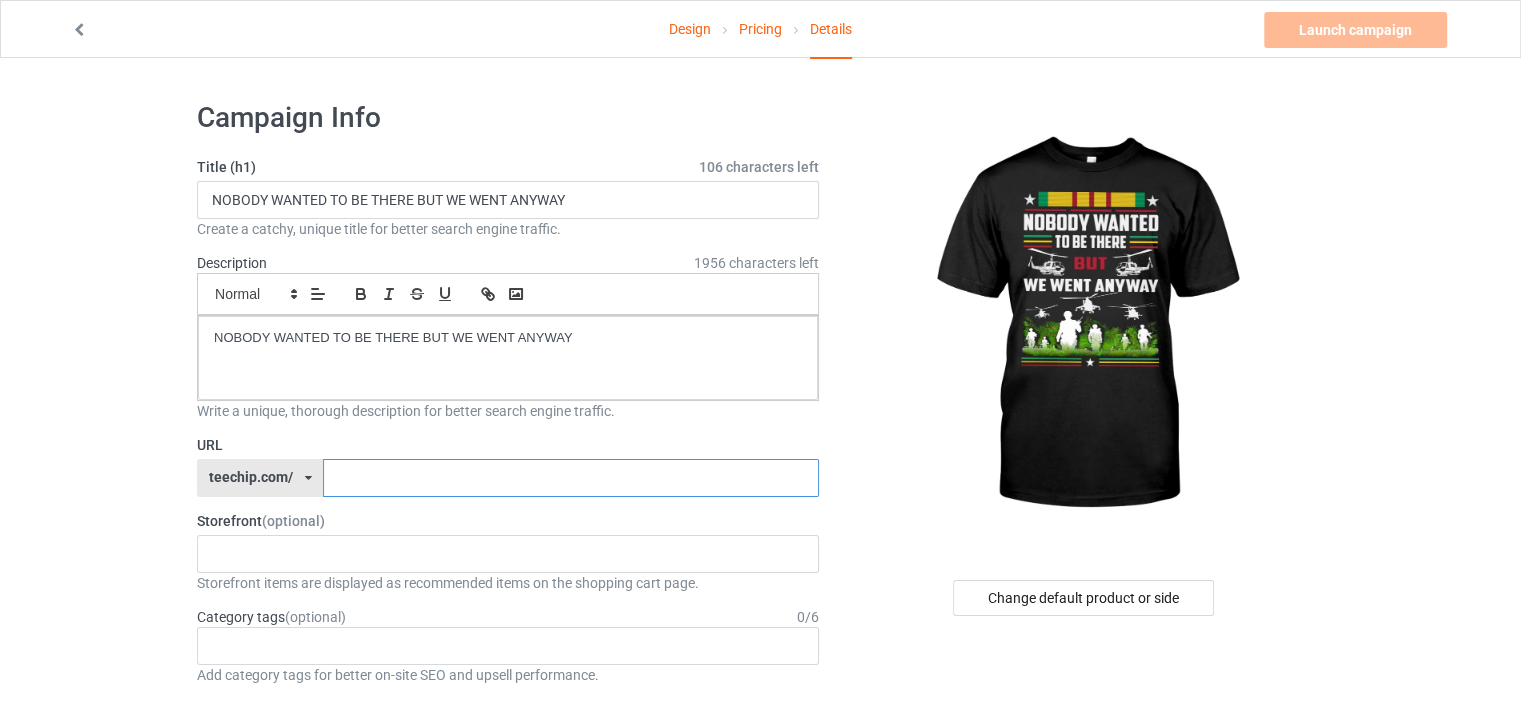 click at bounding box center [570, 478] 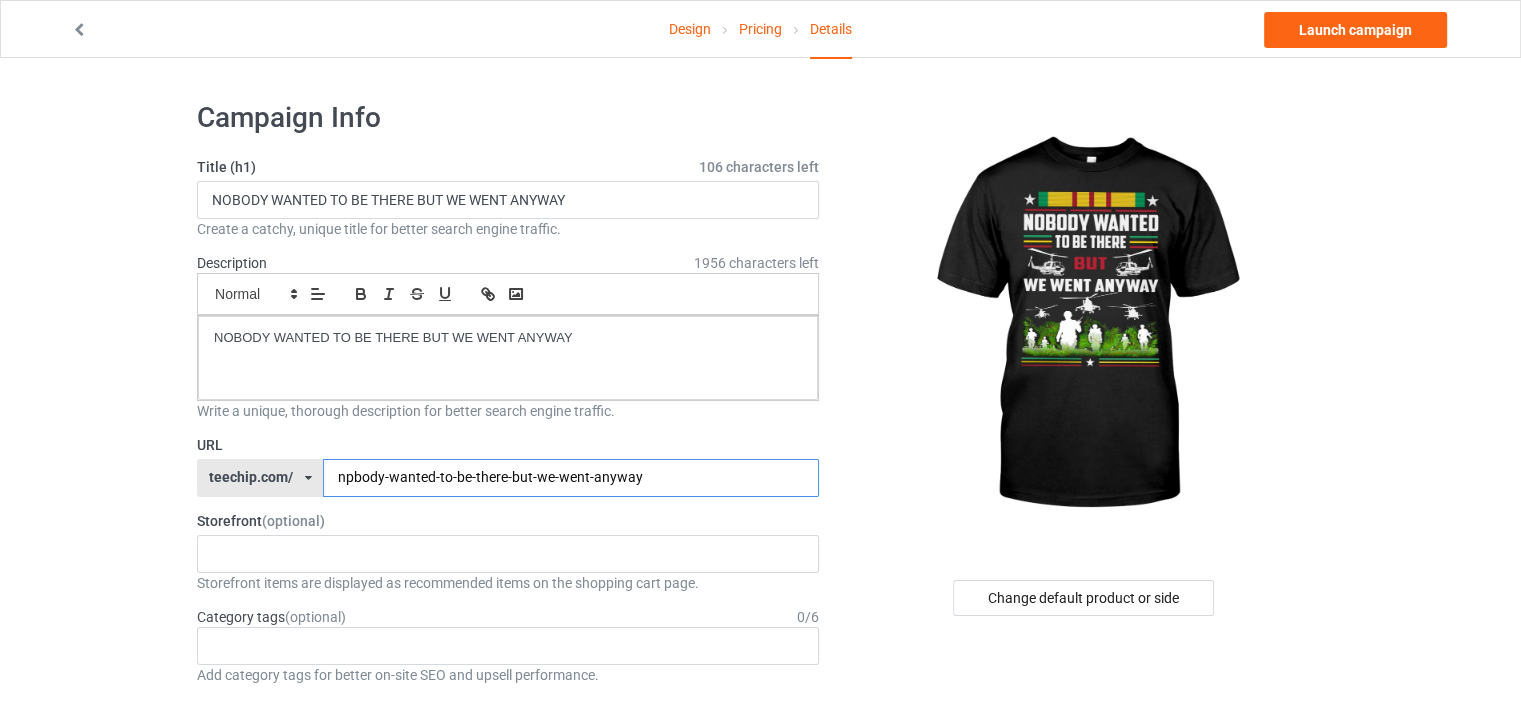 click on "npbody-wanted-to-be-there-but-we-went-anyway" at bounding box center [570, 478] 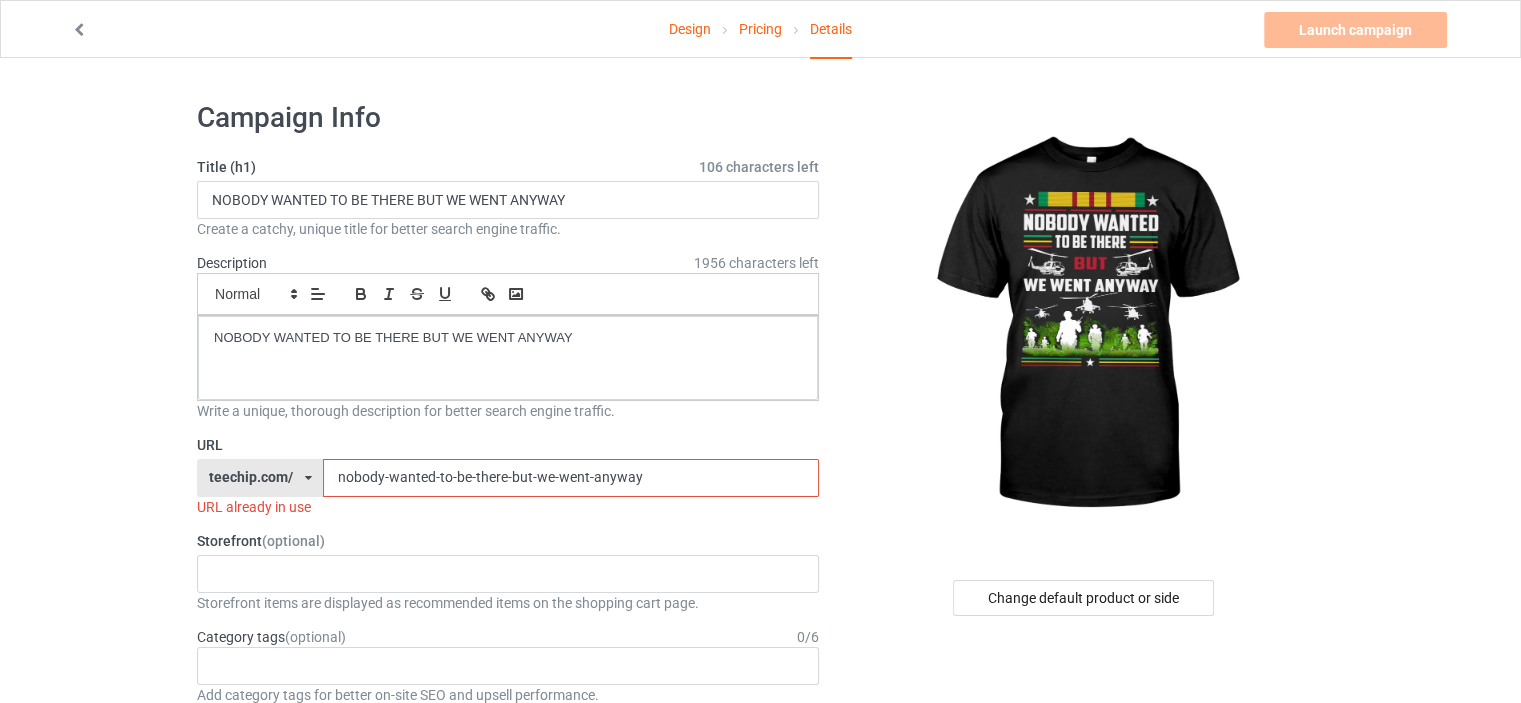 click on "nobody-wanted-to-be-there-but-we-went-anyway" at bounding box center (570, 478) 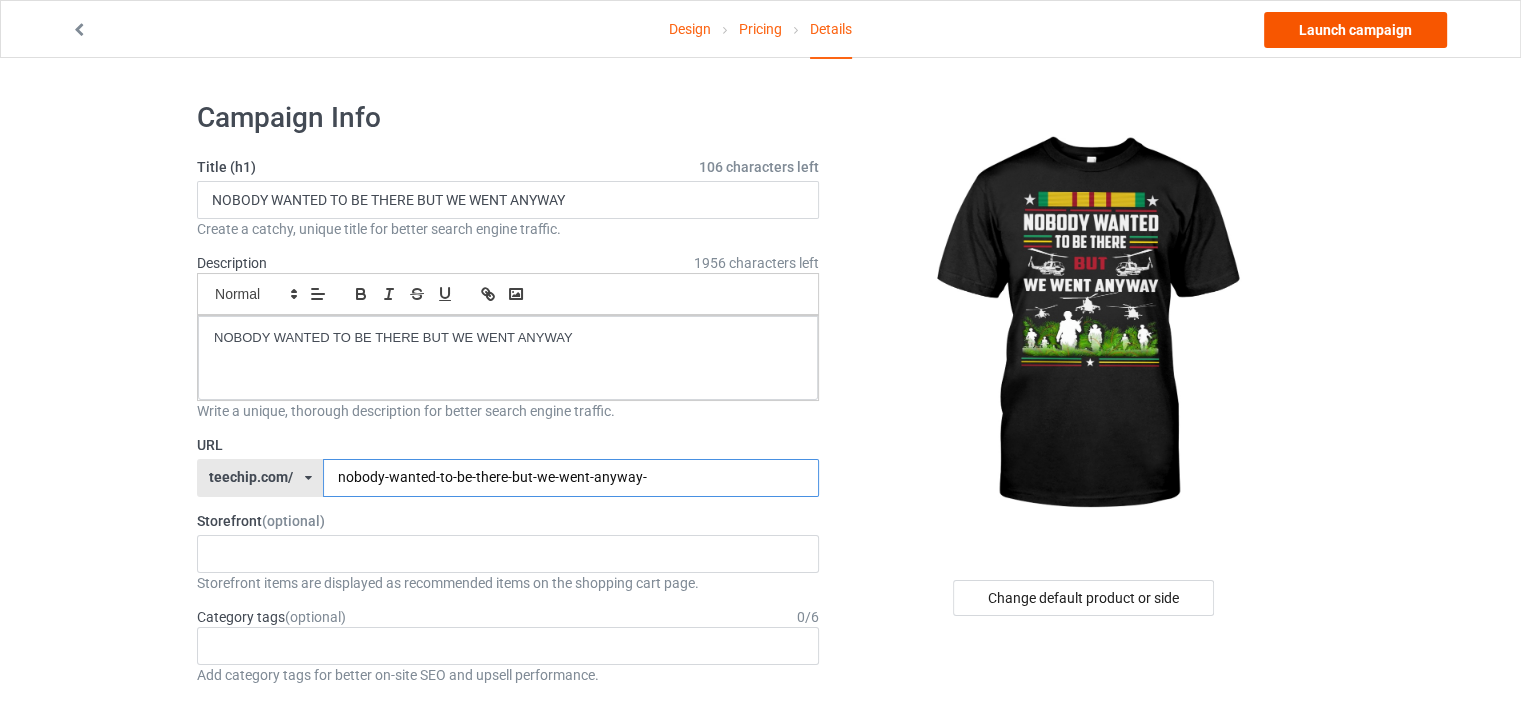 type on "nobody-wanted-to-be-there-but-we-went-anyway-" 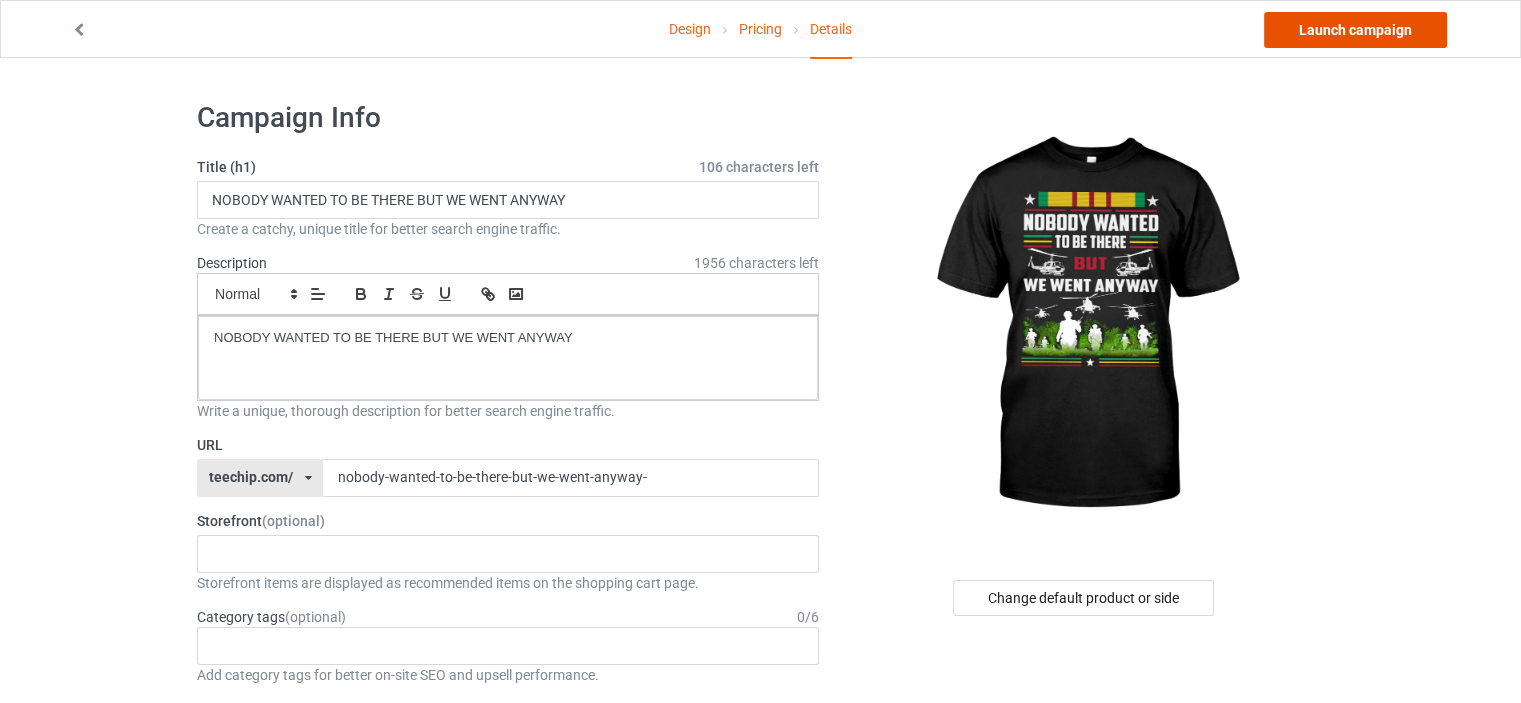click on "Launch campaign" at bounding box center [1355, 30] 